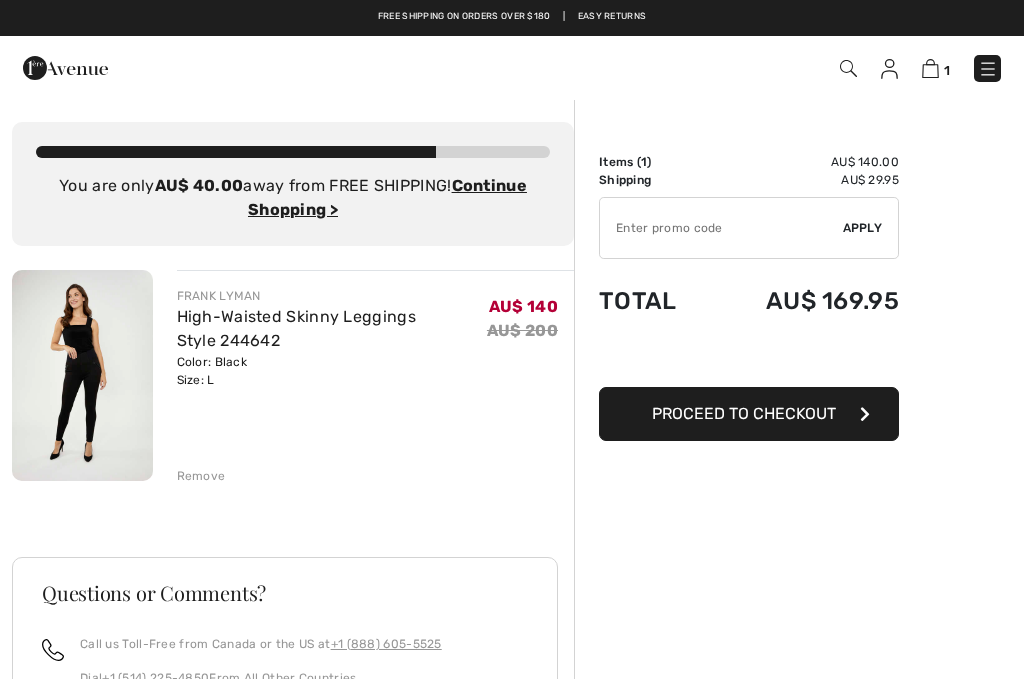 scroll, scrollTop: 0, scrollLeft: 0, axis: both 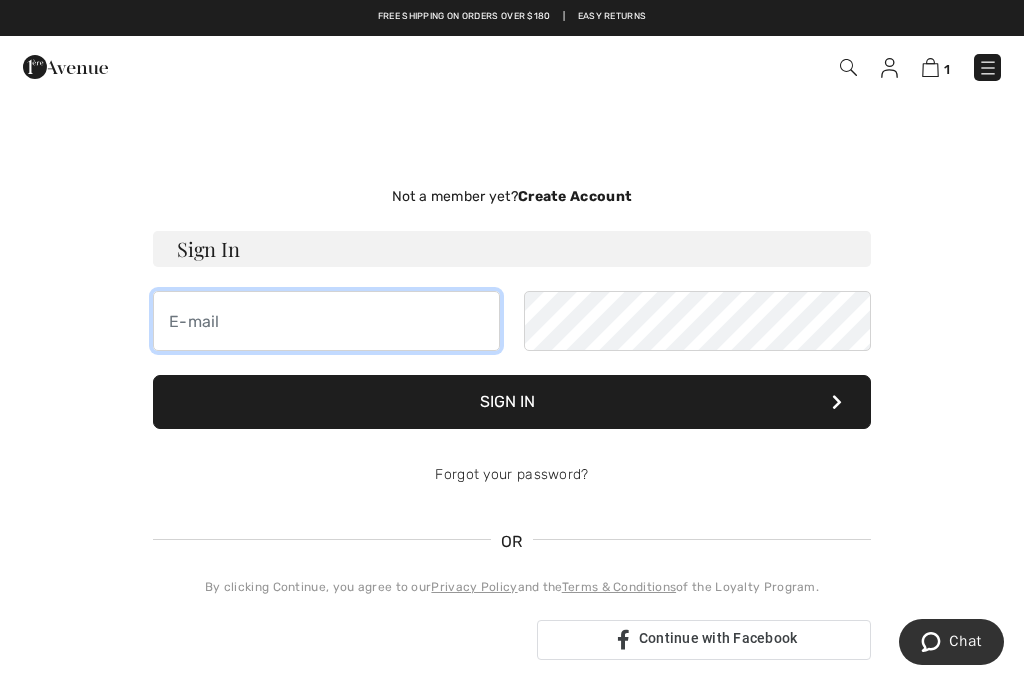 click at bounding box center [326, 321] 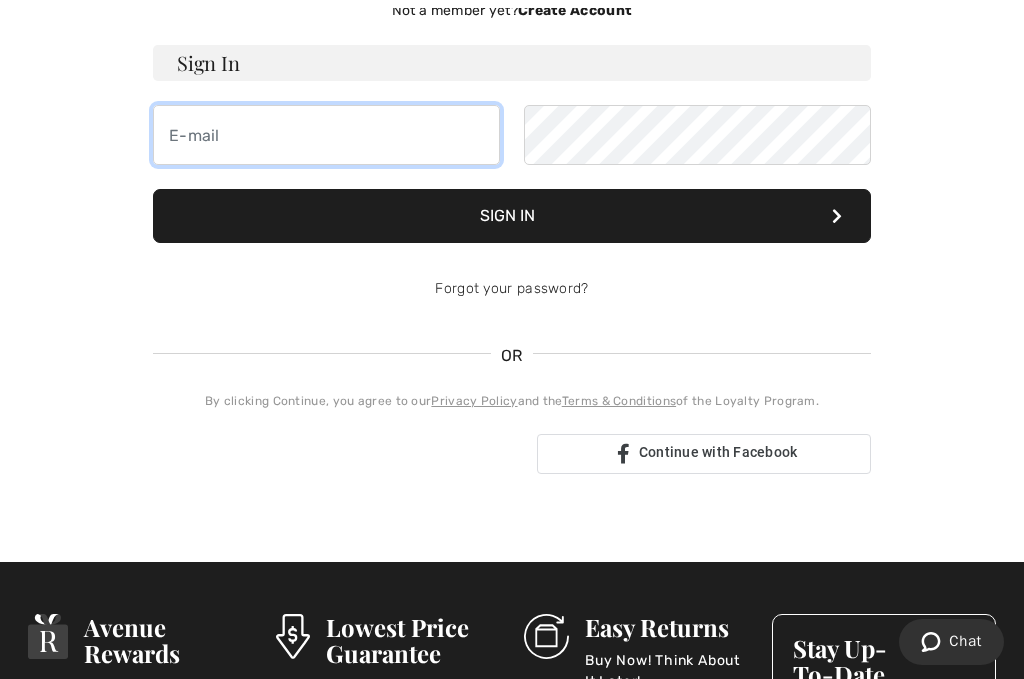 scroll, scrollTop: 185, scrollLeft: 0, axis: vertical 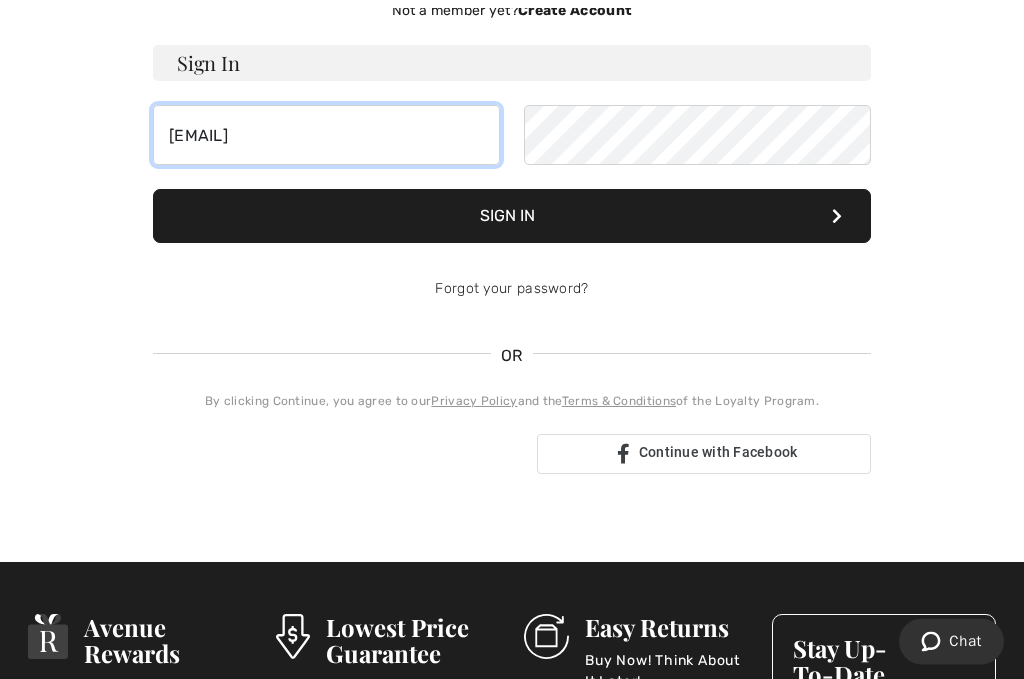 type on "lesleebrook@hotmail.com" 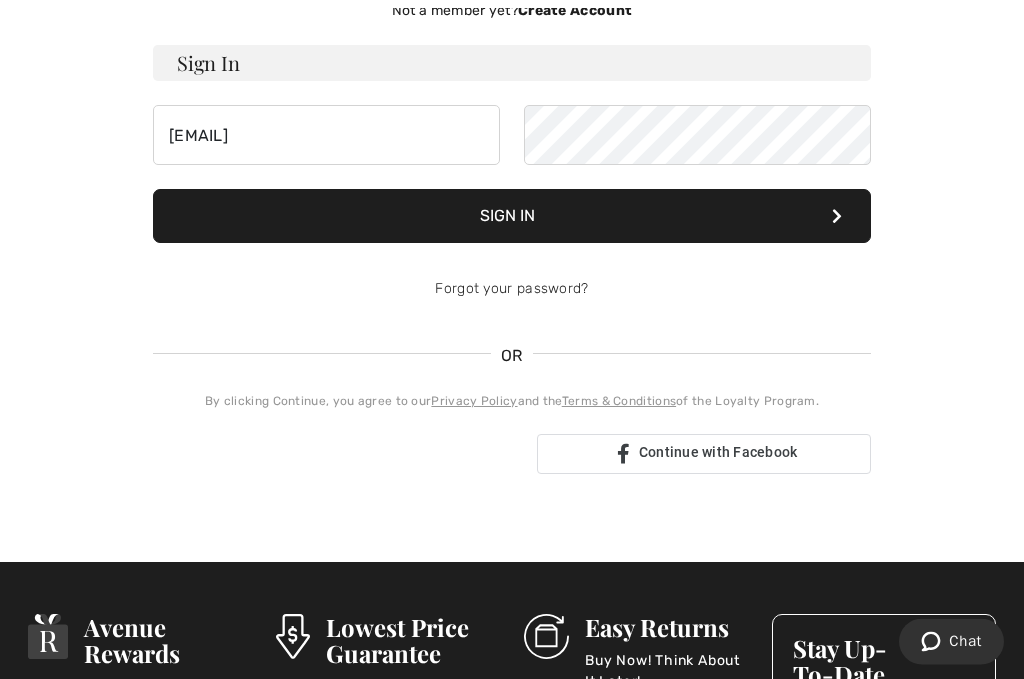 click on "Sign In" at bounding box center [512, 217] 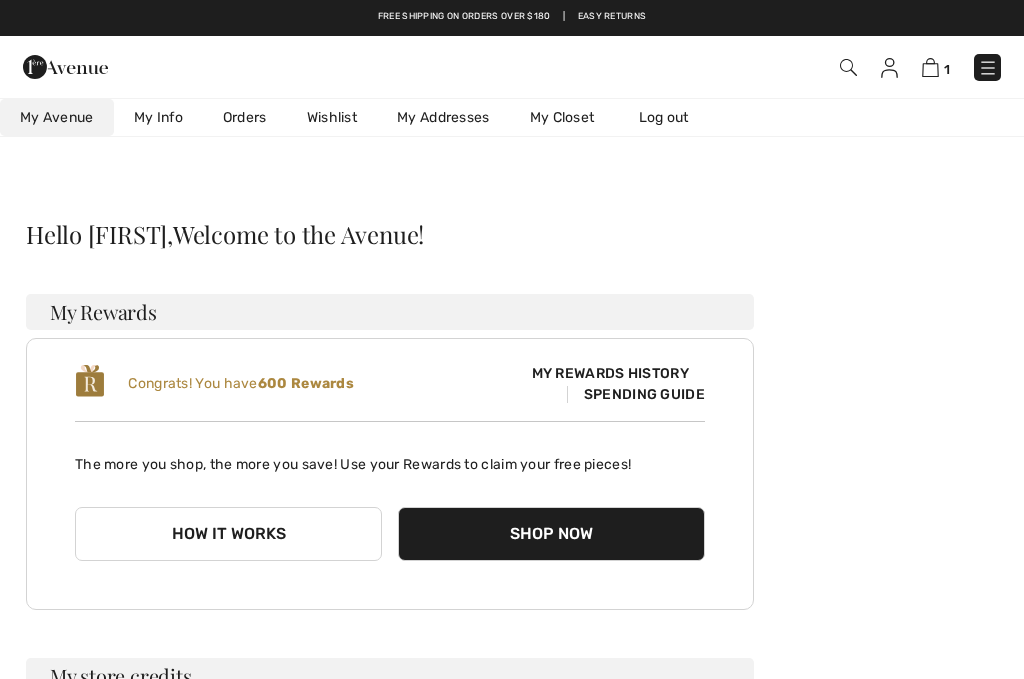 scroll, scrollTop: 0, scrollLeft: 0, axis: both 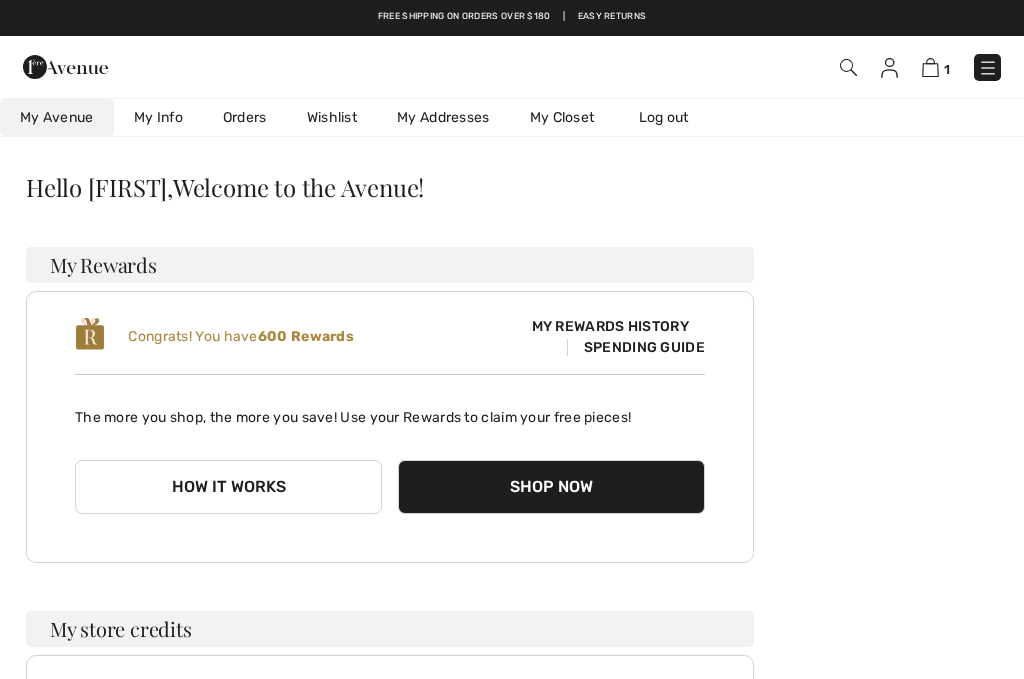 click on "Hello Leslee,  Welcome to the Avenue!
My Rewards
Congrats! You have  600 Rewards
My Rewards History
Spending Guide
The more you shop, the more you save! Use your Rewards to claim your free pieces!
How it works
Shop Now
My store credits
Your balance :
AU$ 0.00
My Store Credit History
Questions or Comments?
Dial  Terms" at bounding box center (512, 698) 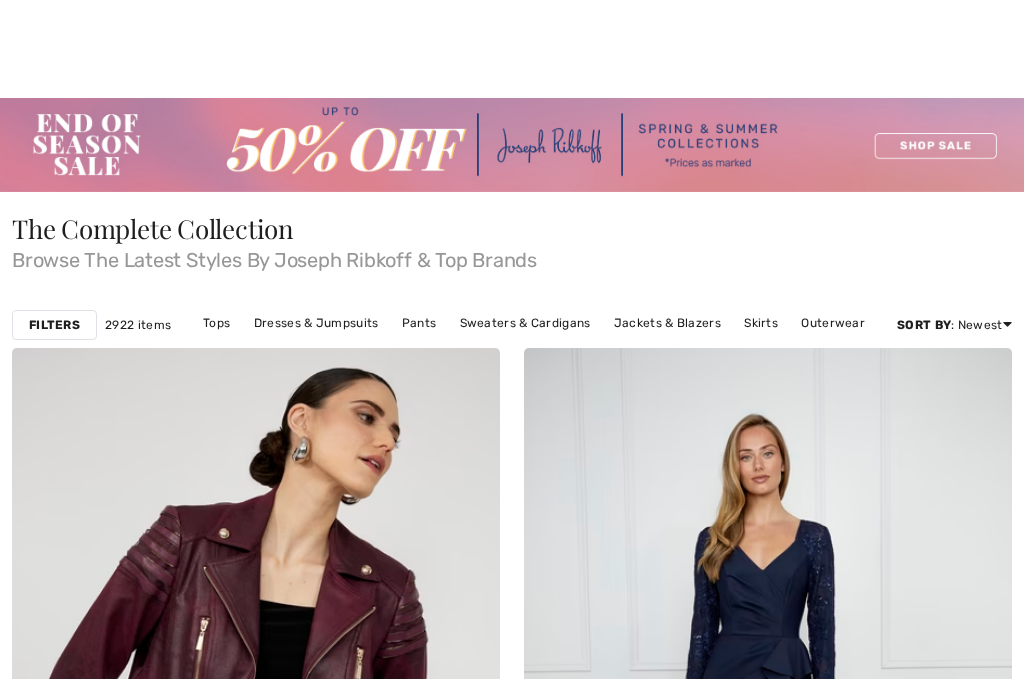 checkbox on "true" 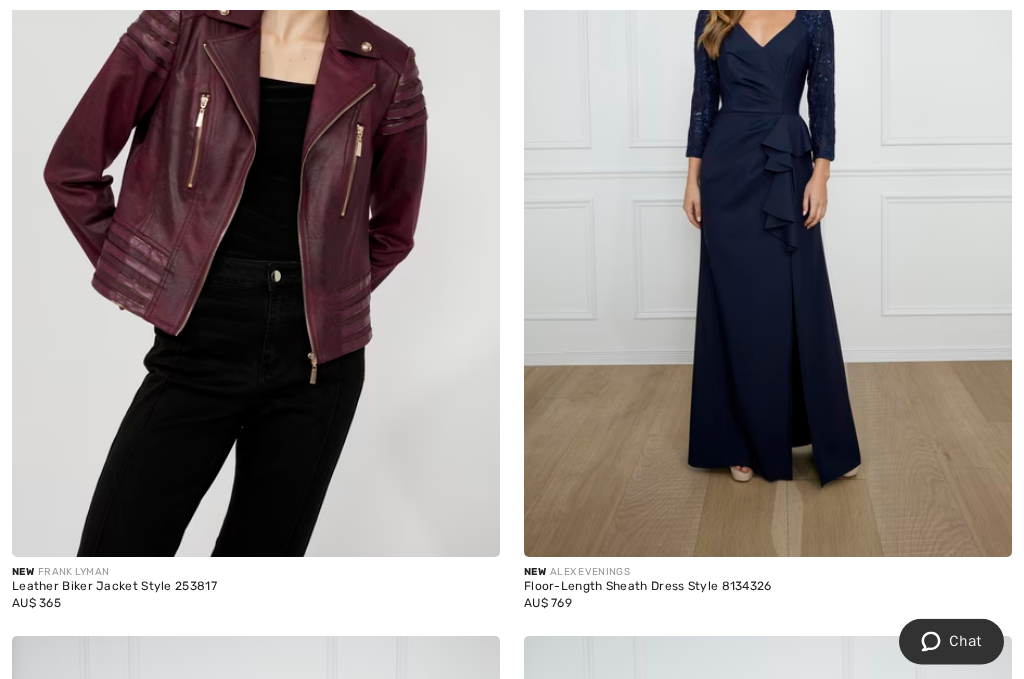 scroll, scrollTop: 0, scrollLeft: 0, axis: both 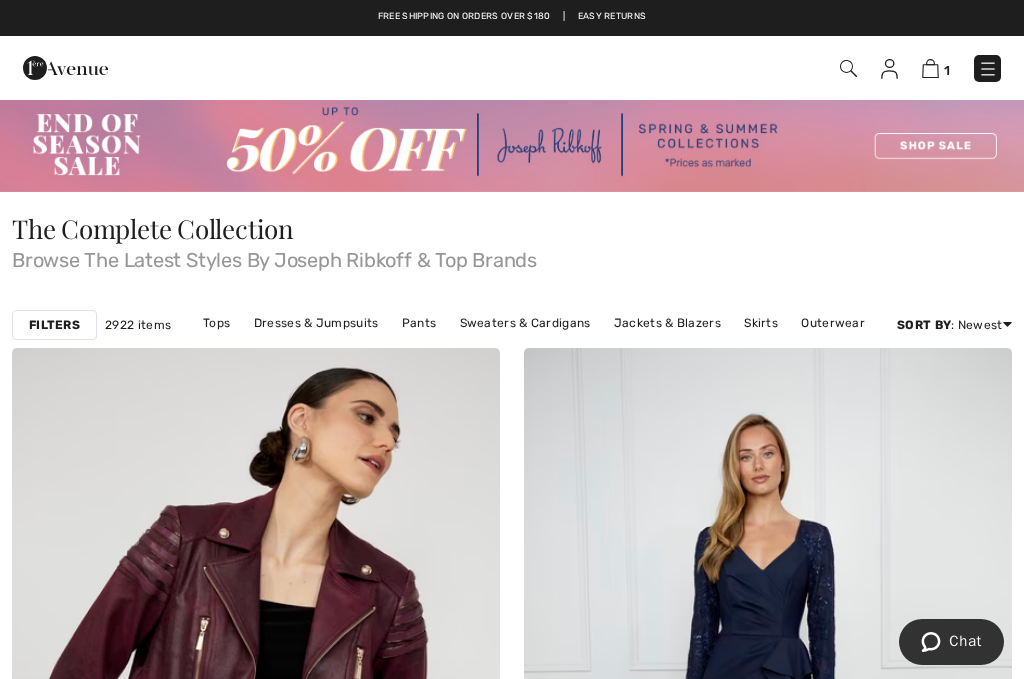 click at bounding box center (930, 68) 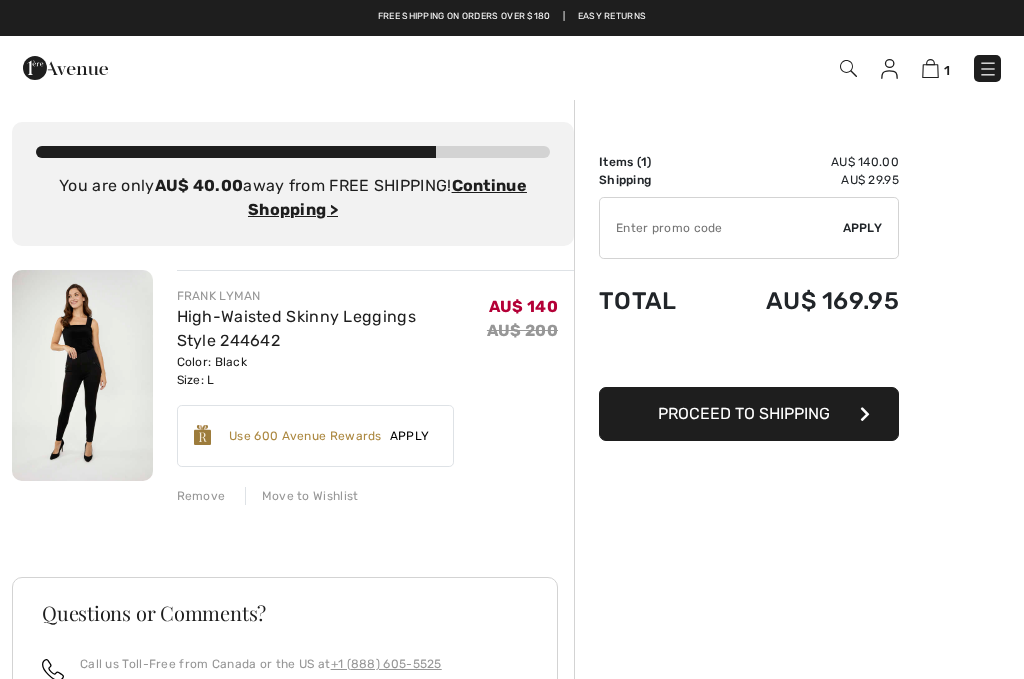scroll, scrollTop: 0, scrollLeft: 0, axis: both 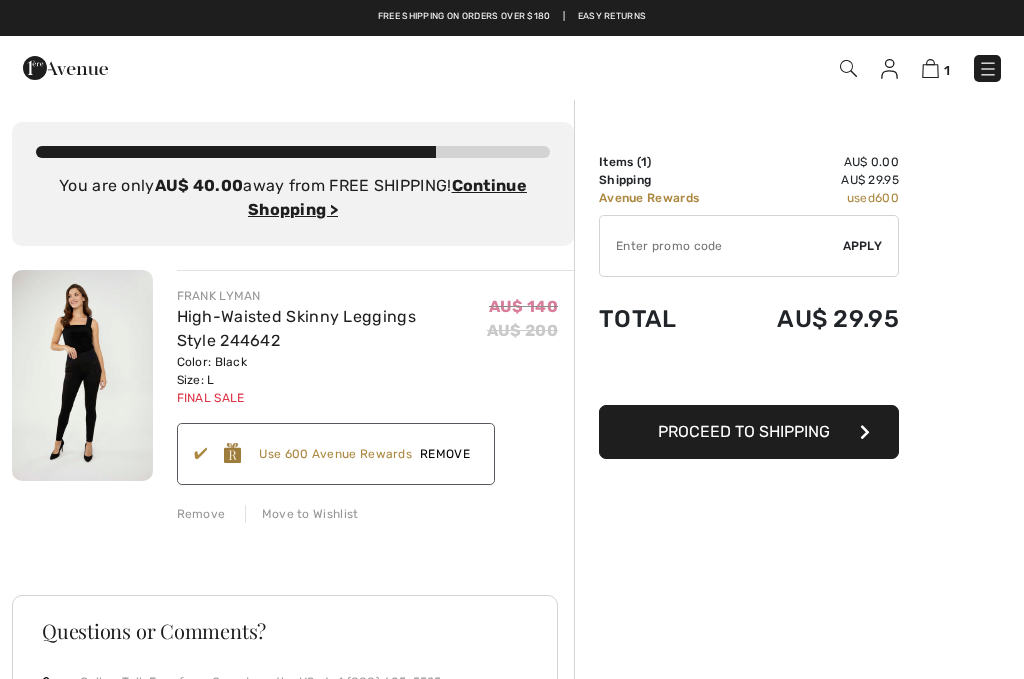 click on "Proceed to Shipping" at bounding box center (744, 431) 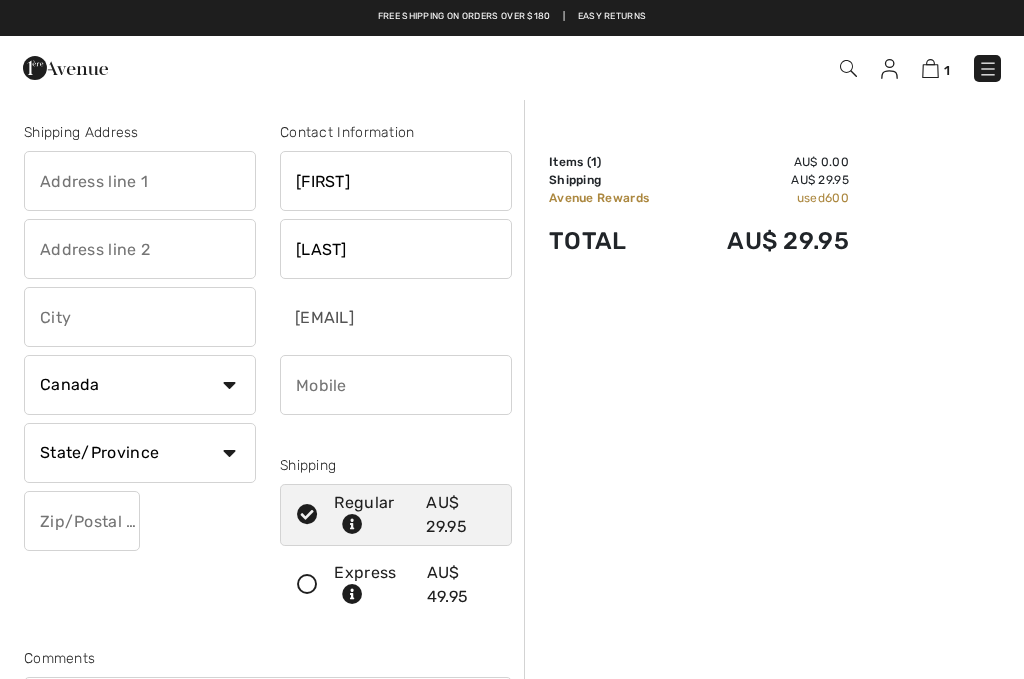 scroll, scrollTop: 0, scrollLeft: 0, axis: both 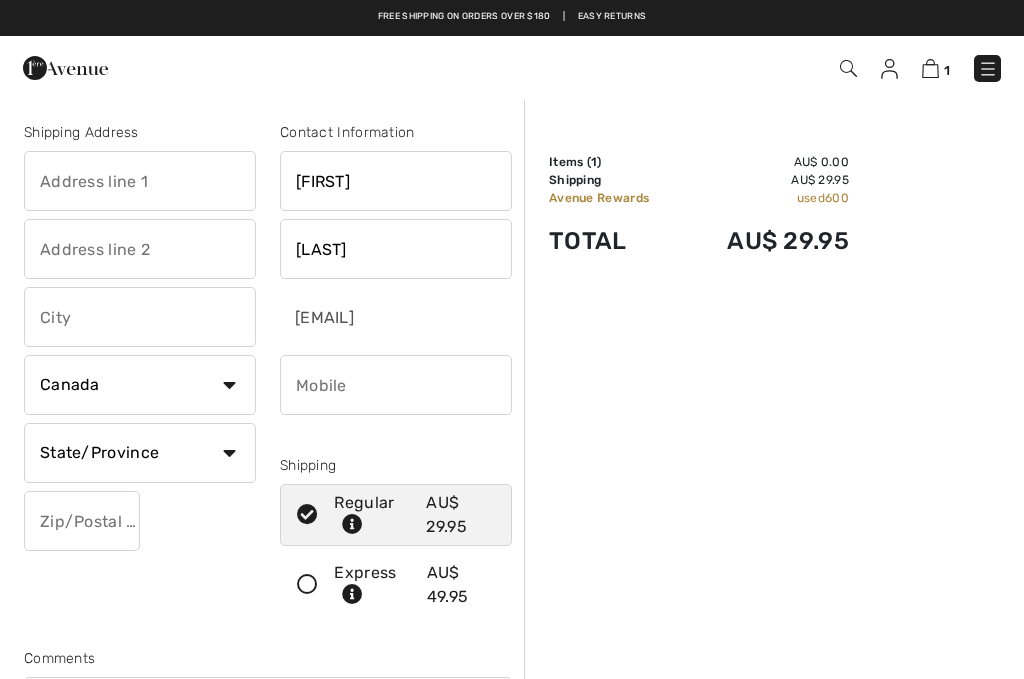 click on "Country
Canada
United States
Afghanistan
Aland Islands
Albania
Algeria
American Samoa
Andorra
Angola
Anguilla
Antarctica
Antigua and Barbuda
Argentina
Armenia
Aruba
Australia
Austria
Azerbaijan
Bahamas
Bahrain
Bangladesh
Barbados
Belarus
Belgium
Belize
Benin
Bermuda
Bhutan
Bolivia
Bonaire
Bosnia and Herzegovina
Botswana
Bouvet Island
Brazil
British Indian Ocean Territory
Brunei Darussalam
Bulgaria
Burkina Faso
Burundi
Cambodia
Cameroon
Cape Verde
Cayman Islands
Central African Republic
Chad
Chile China" at bounding box center (140, 385) 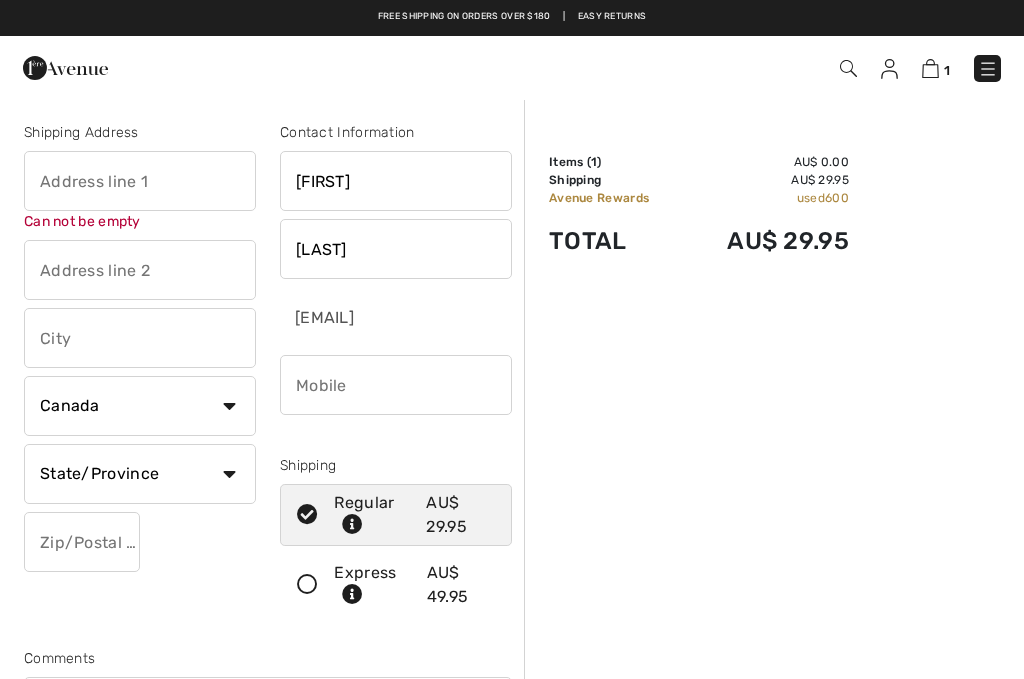 select on "AU" 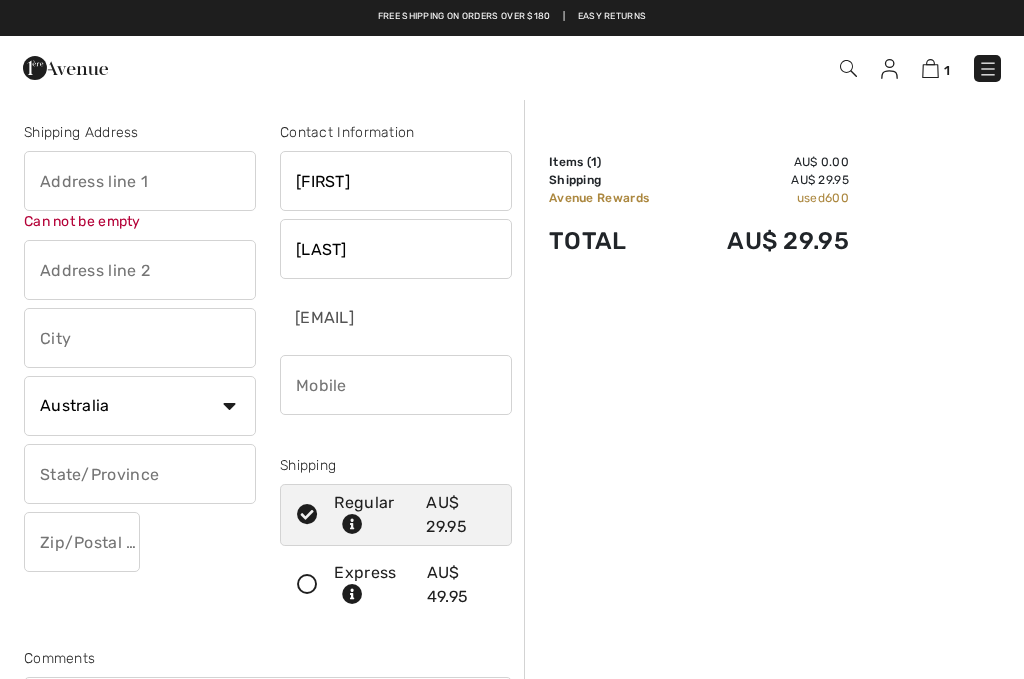 click at bounding box center [140, 181] 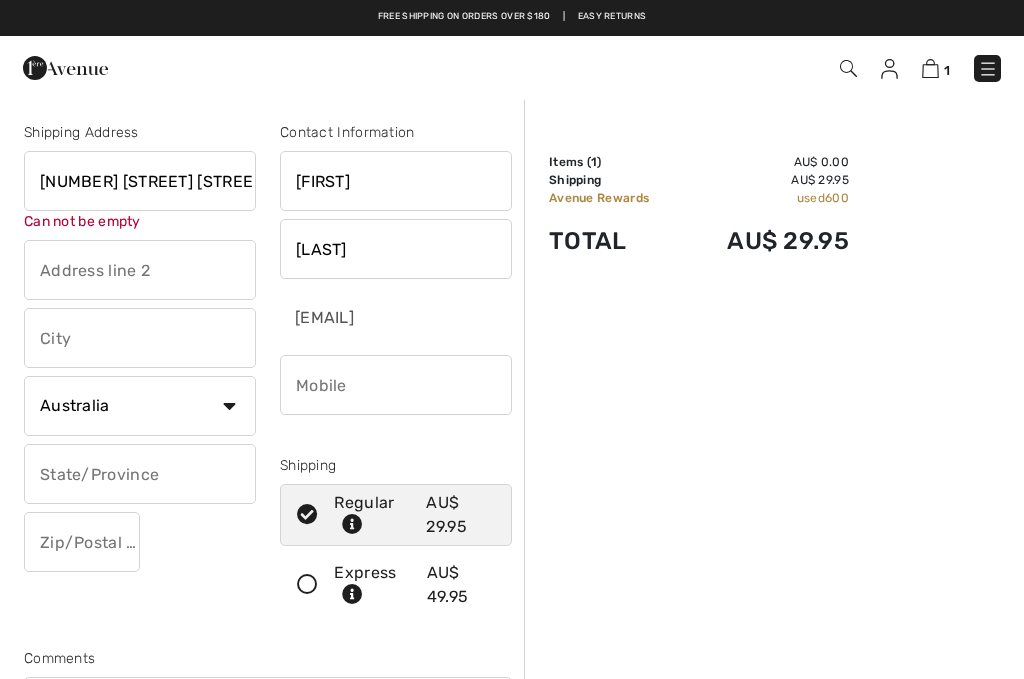 type on "24a Angley Avenue" 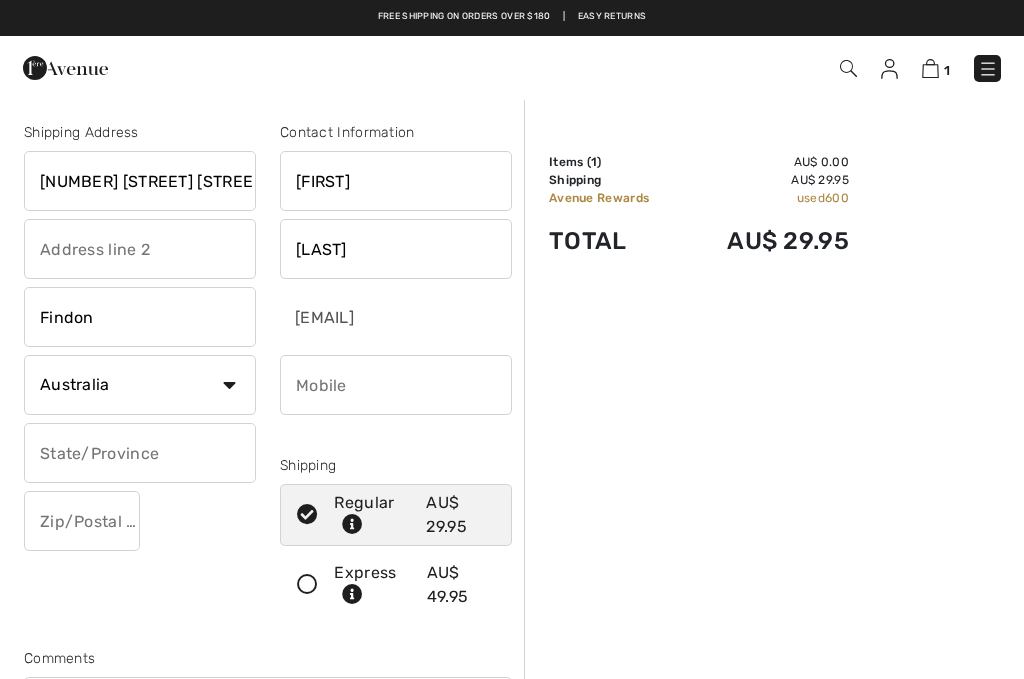type on "Findon" 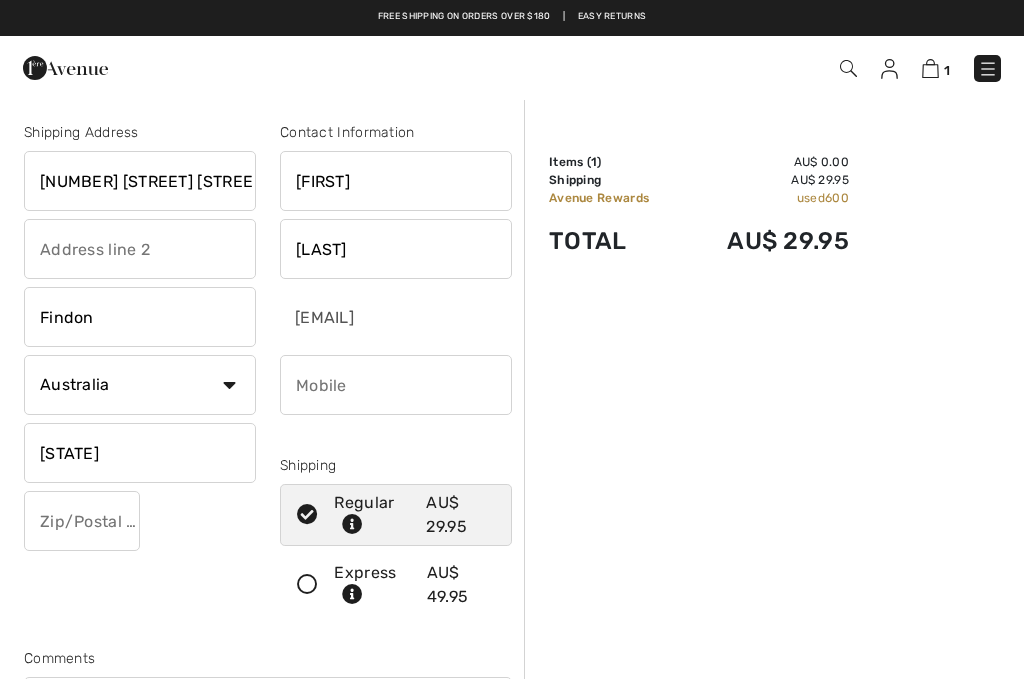 type on "South Australia" 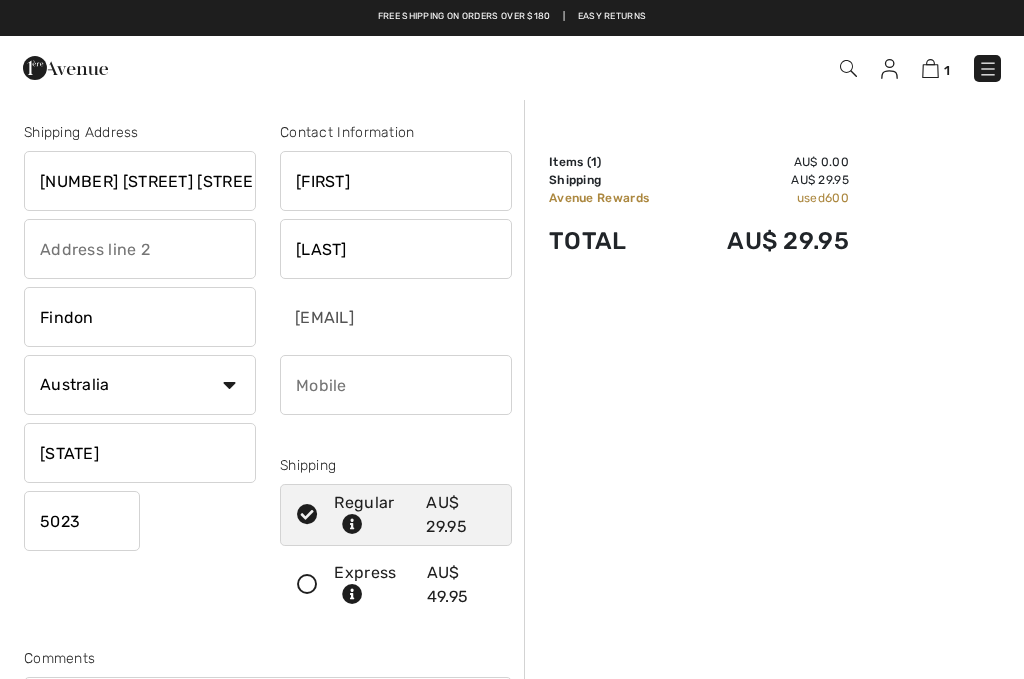 type on "5023" 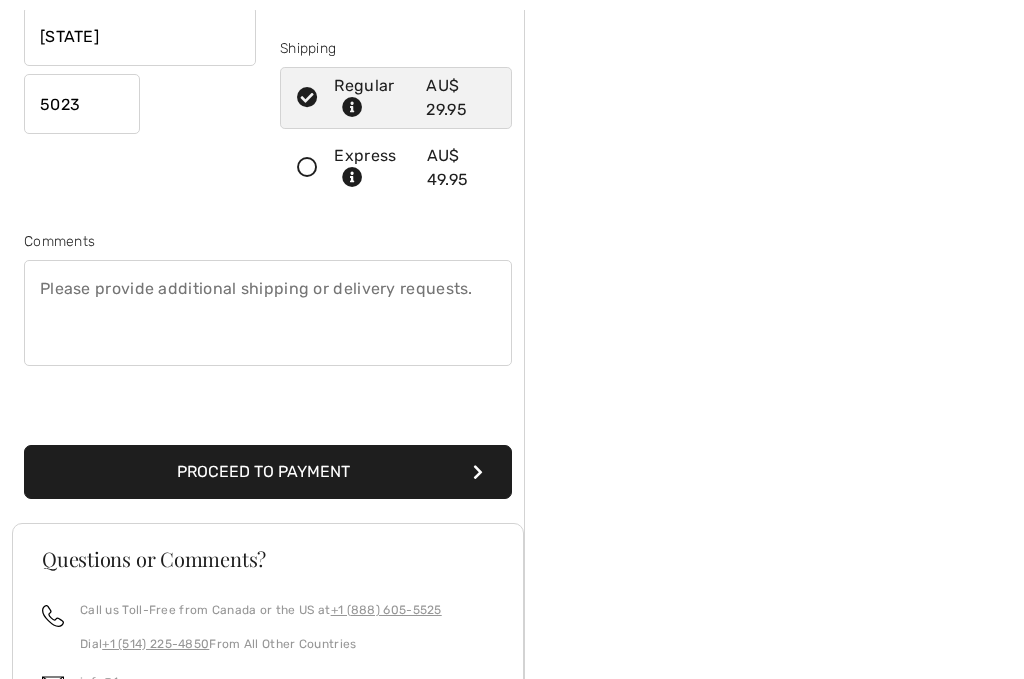 scroll, scrollTop: 431, scrollLeft: 0, axis: vertical 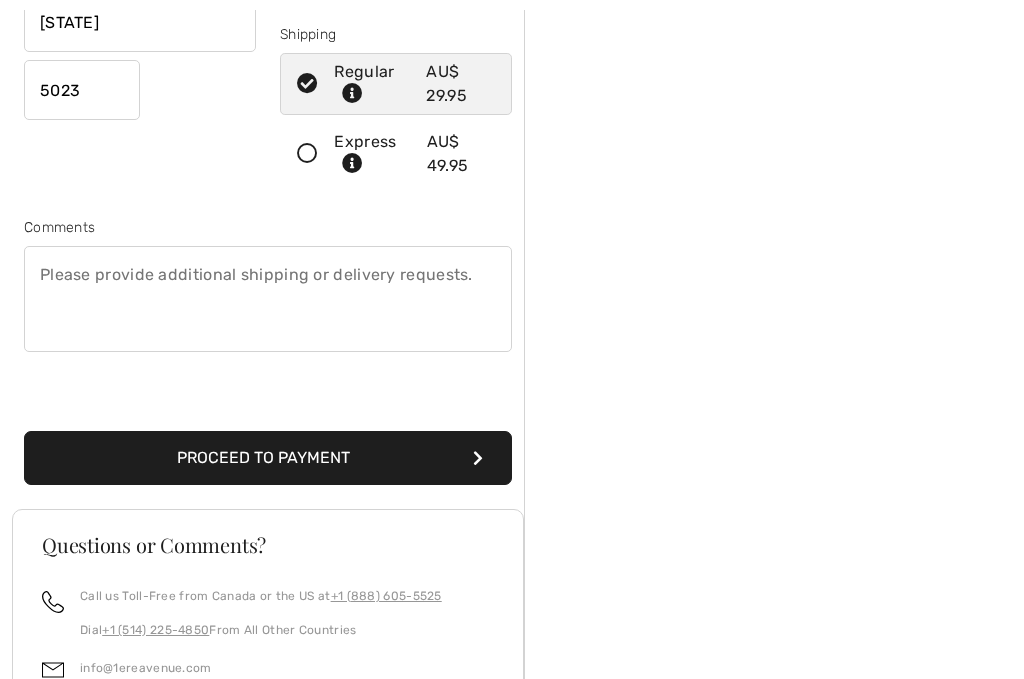 type on "[PHONE]" 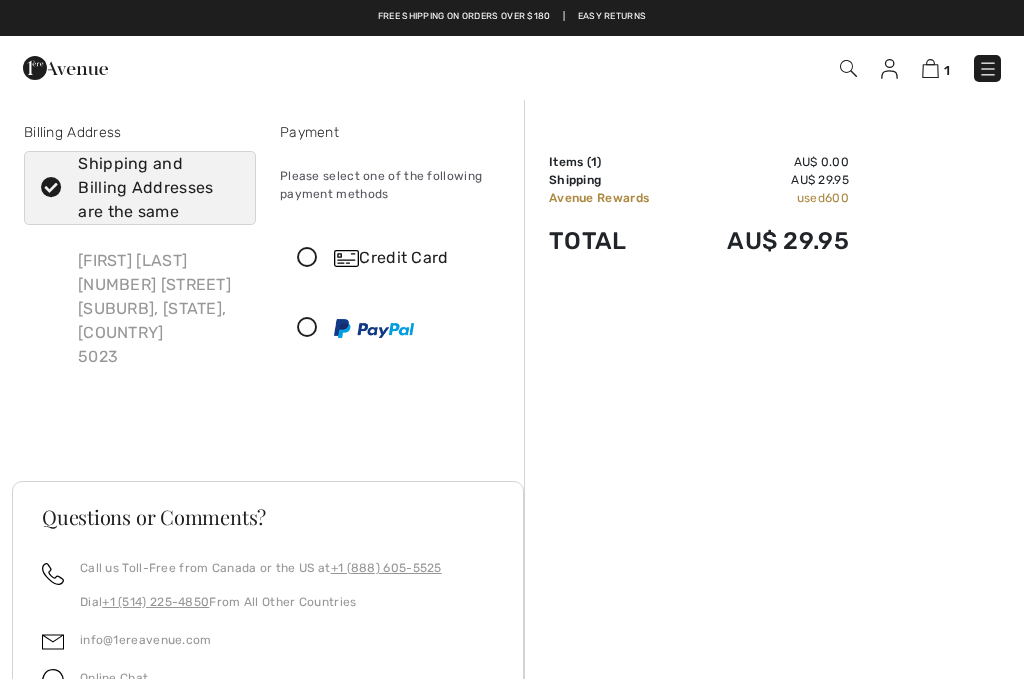 scroll, scrollTop: 0, scrollLeft: 0, axis: both 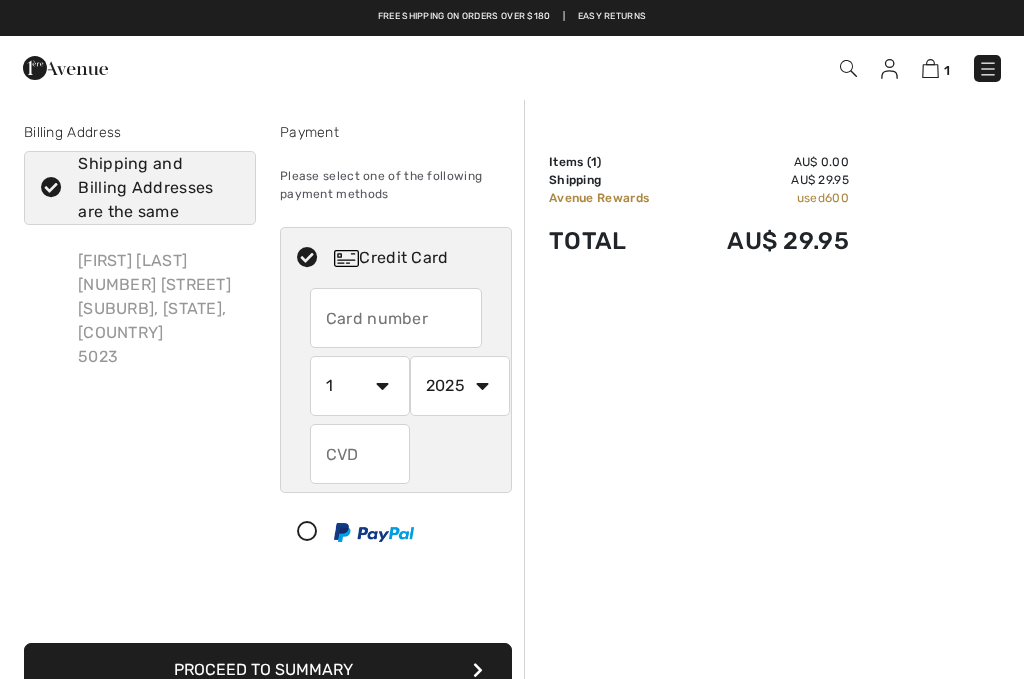 click at bounding box center [396, 318] 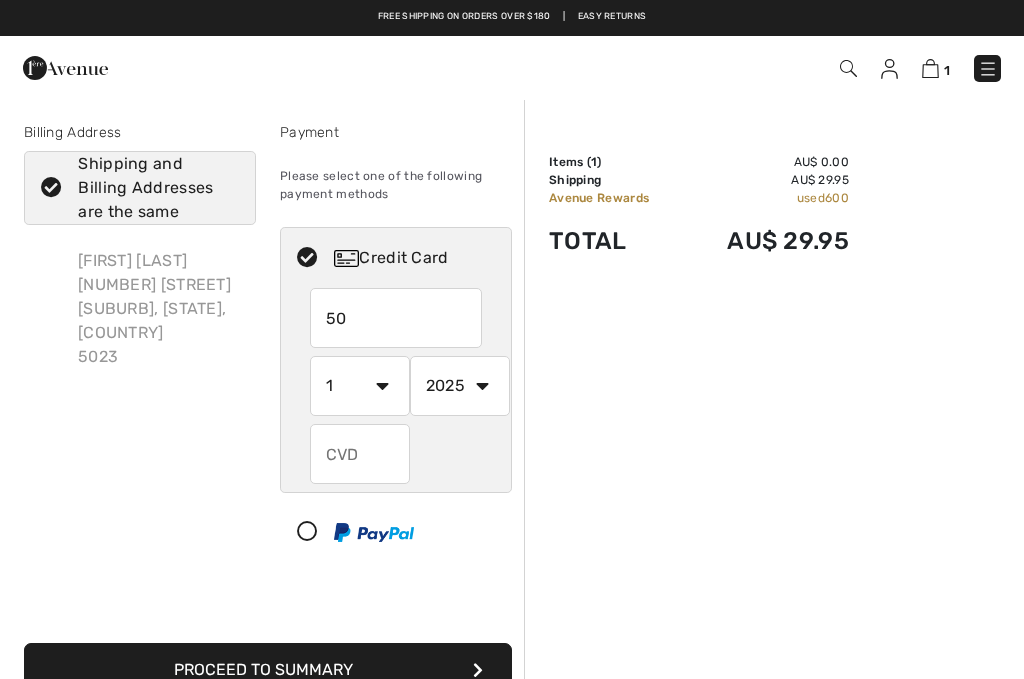type on "5" 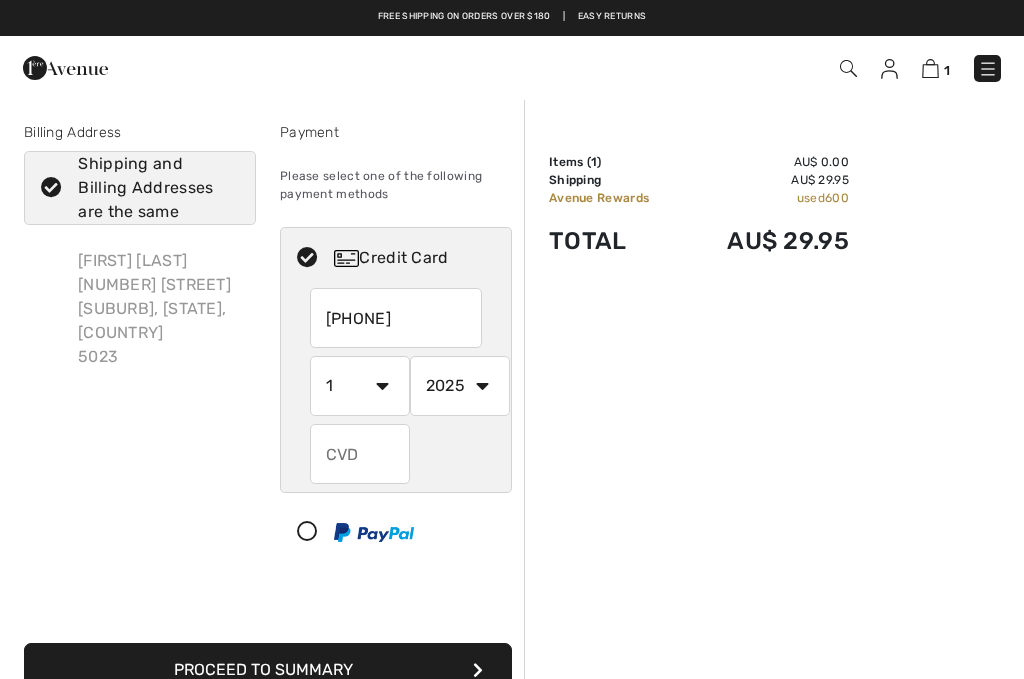 type on "4017954236868205" 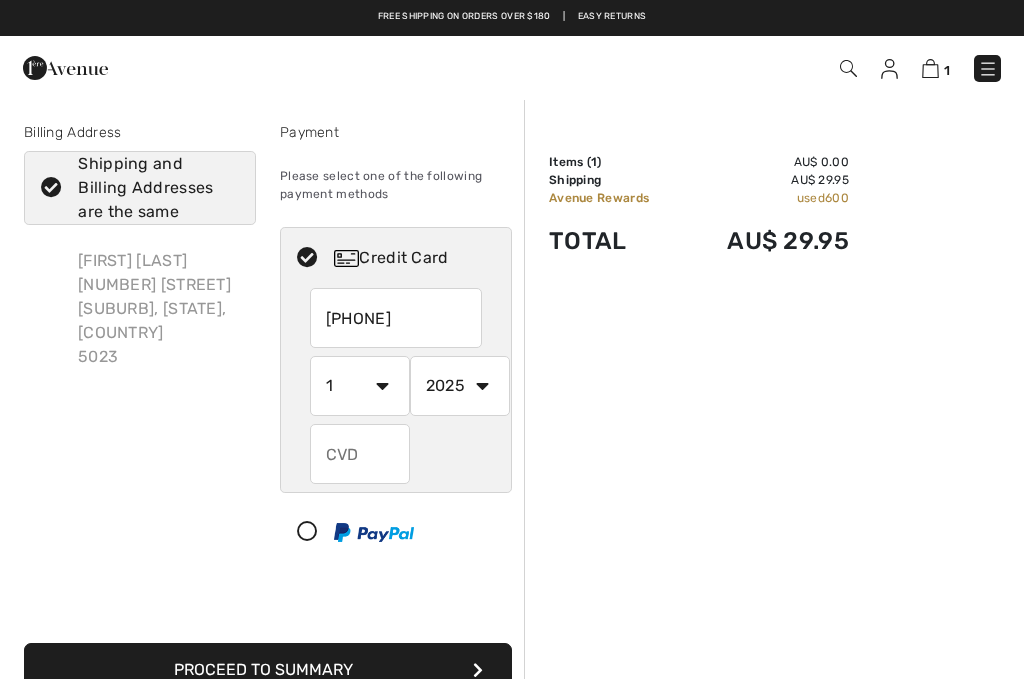 click on "1
2
3
4
5
6
7
8
9
10
11
12" at bounding box center [360, 386] 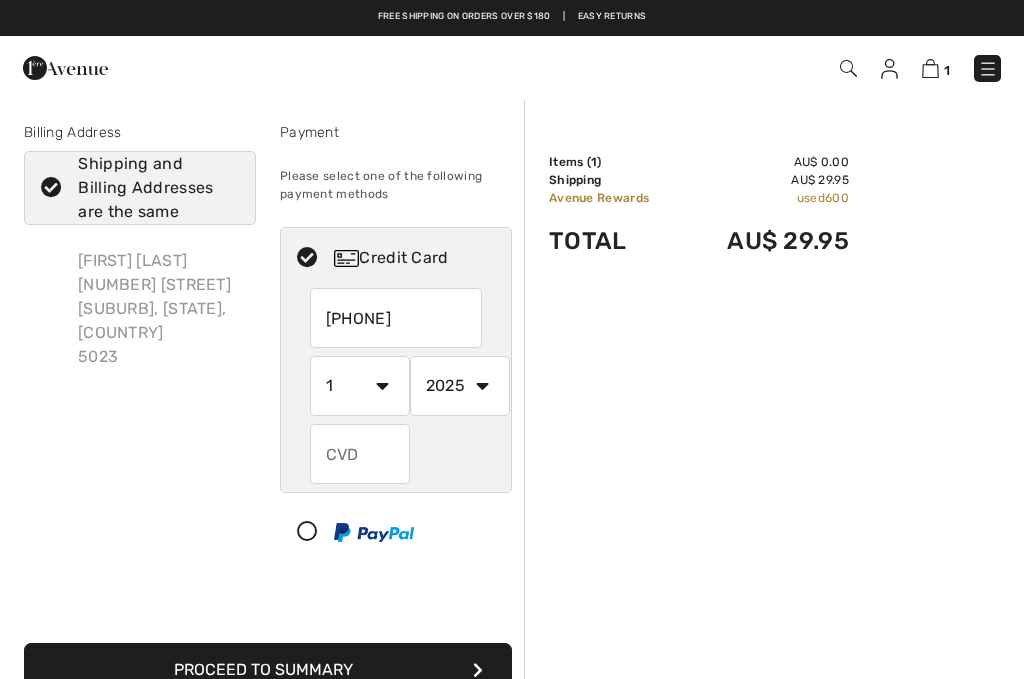 select on "2" 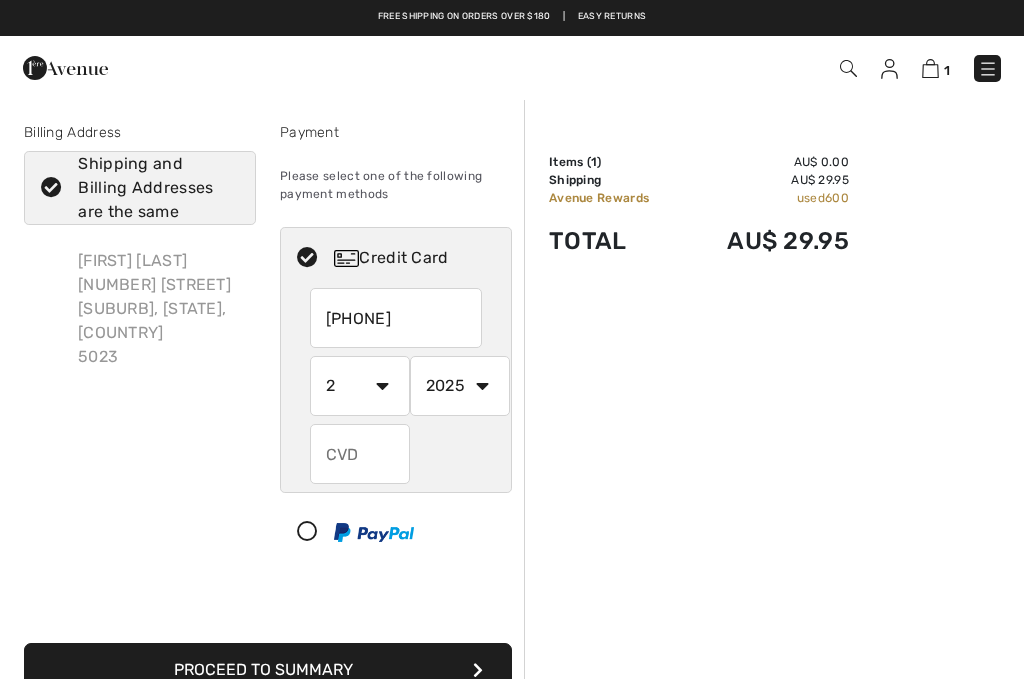 click on "2025
2026
2027
2028
2029
2030
2031
2032
2033
2034
2035" at bounding box center (460, 386) 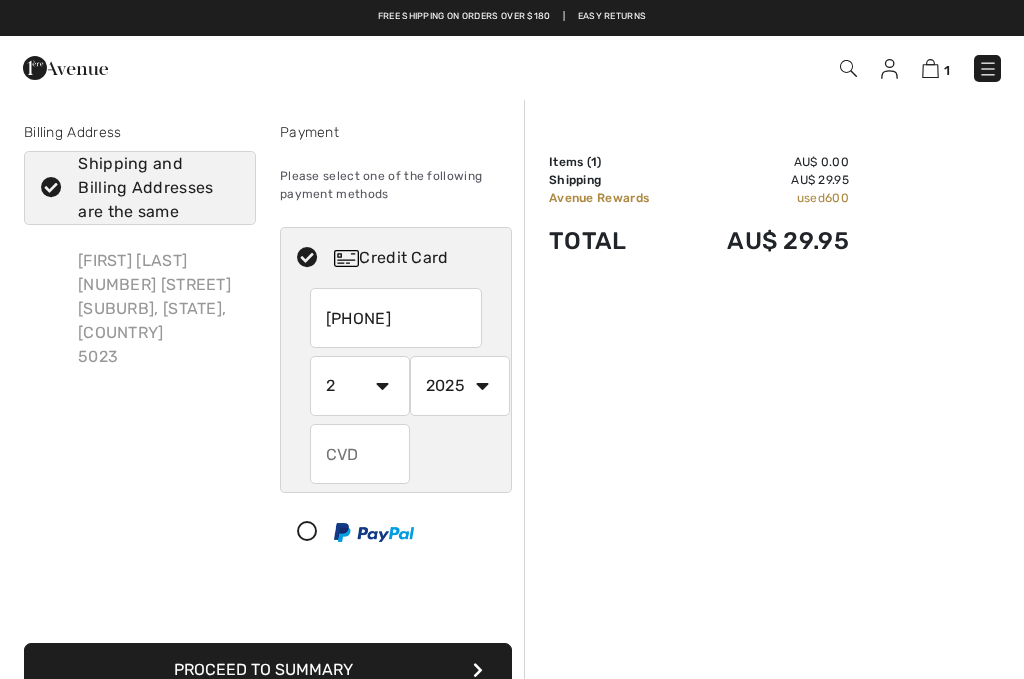 select on "2029" 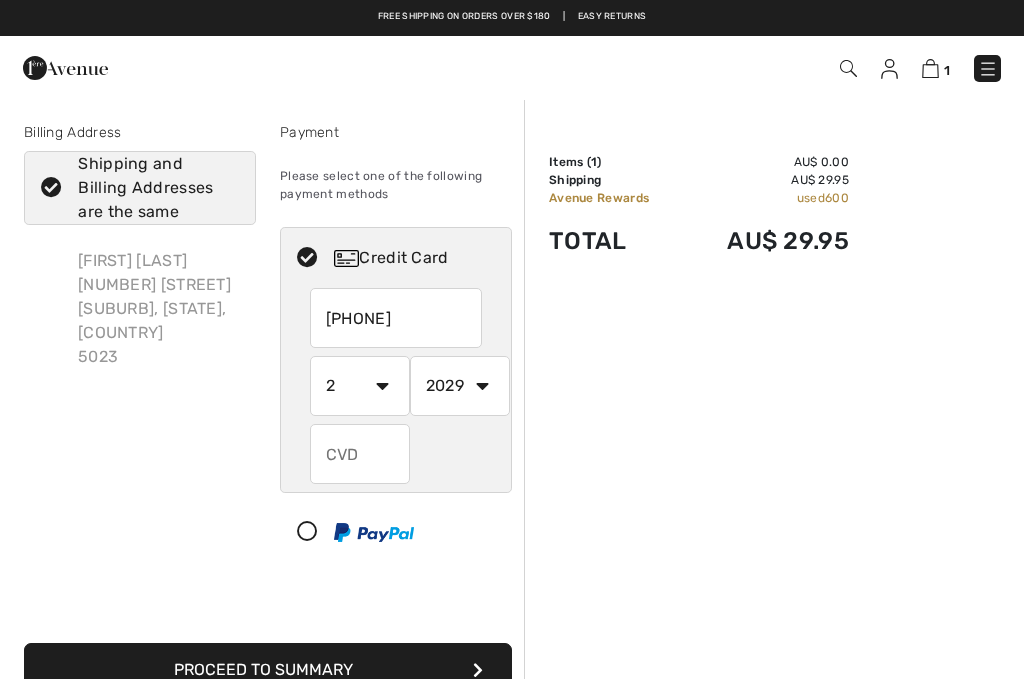 click at bounding box center (360, 454) 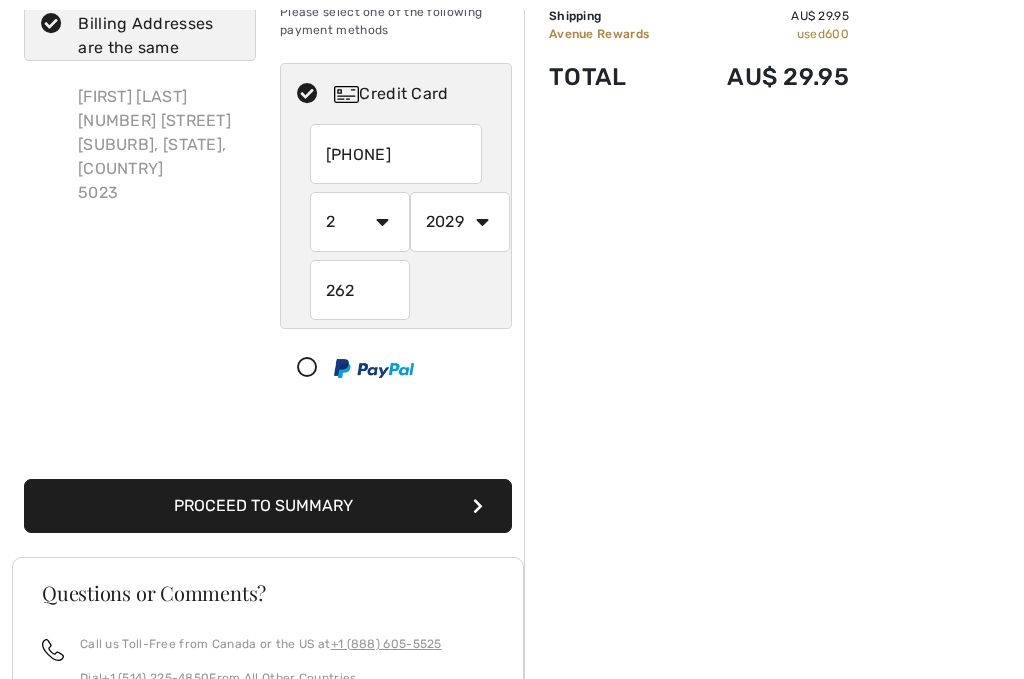 scroll, scrollTop: 178, scrollLeft: 0, axis: vertical 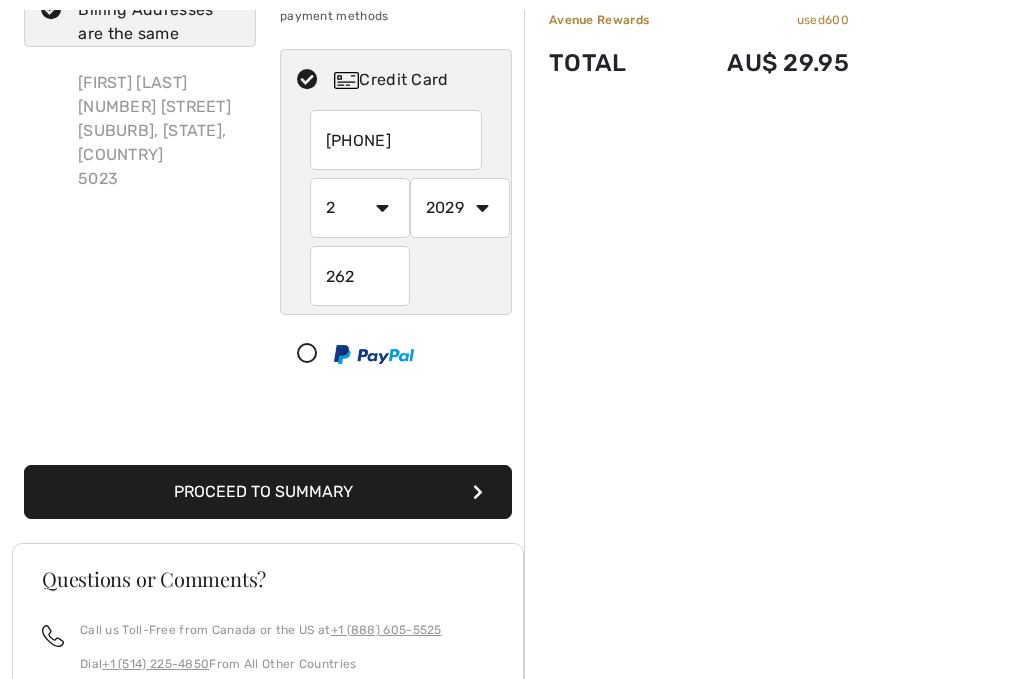 type on "262" 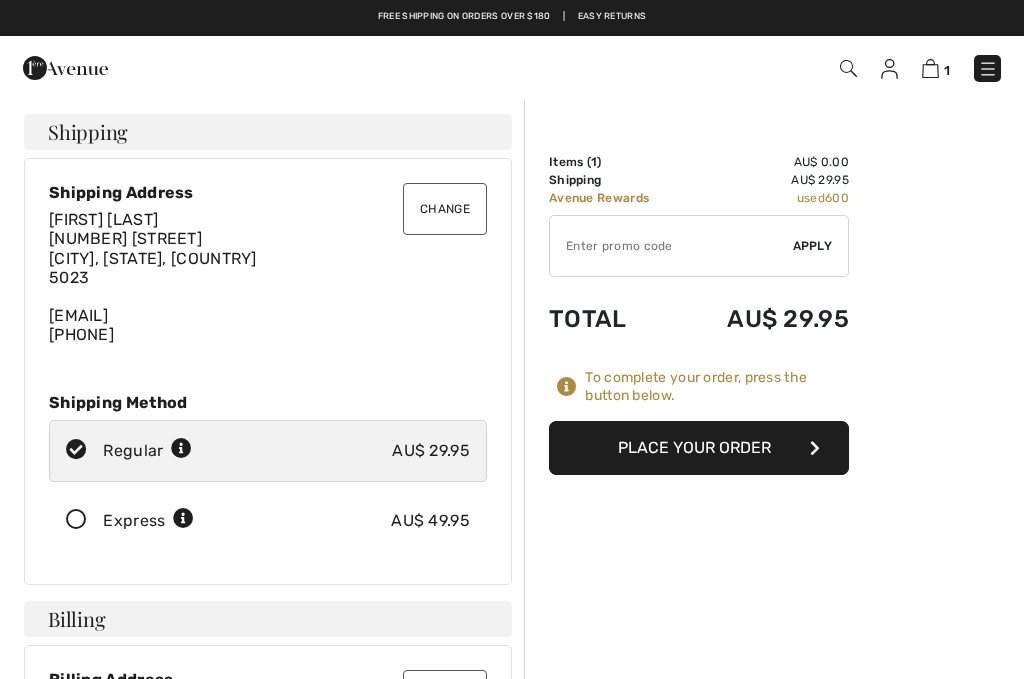 scroll, scrollTop: 0, scrollLeft: 0, axis: both 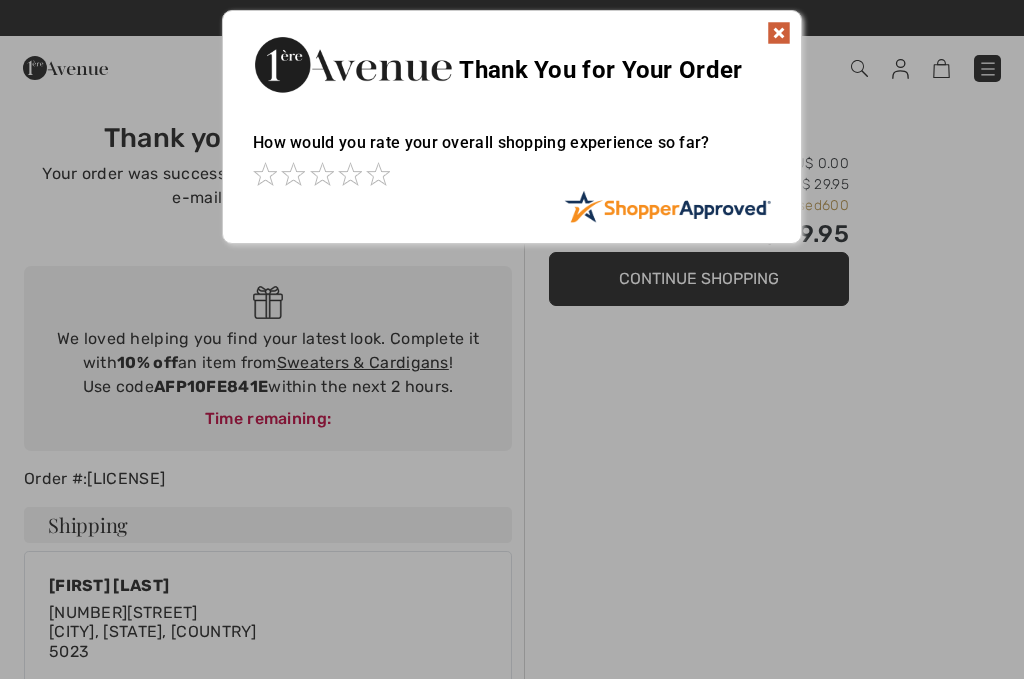 click at bounding box center [779, 33] 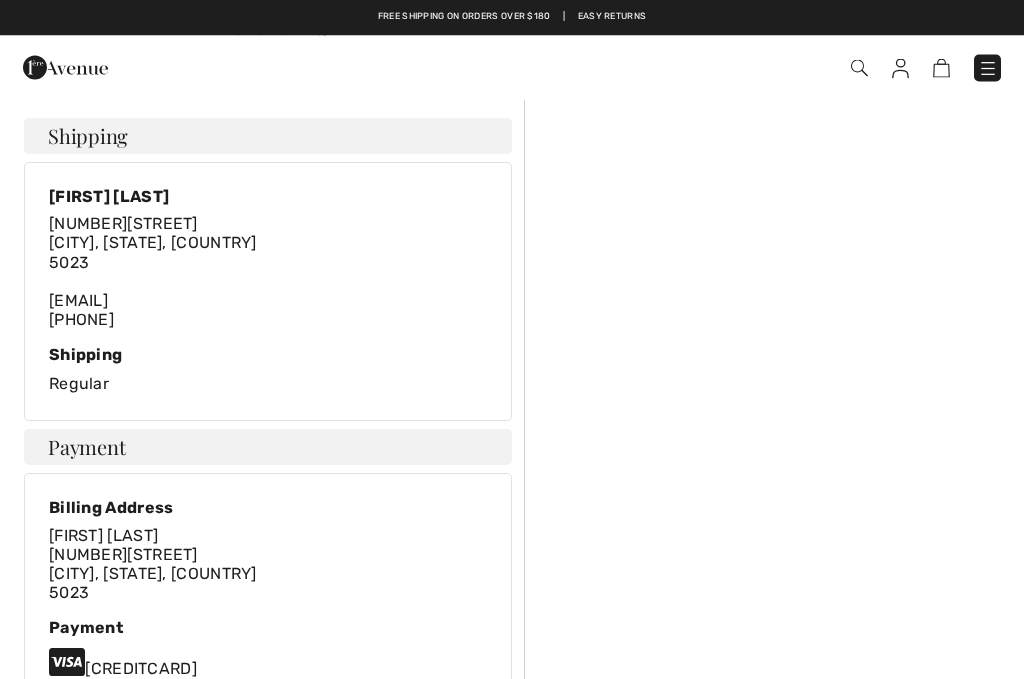scroll, scrollTop: 339, scrollLeft: 0, axis: vertical 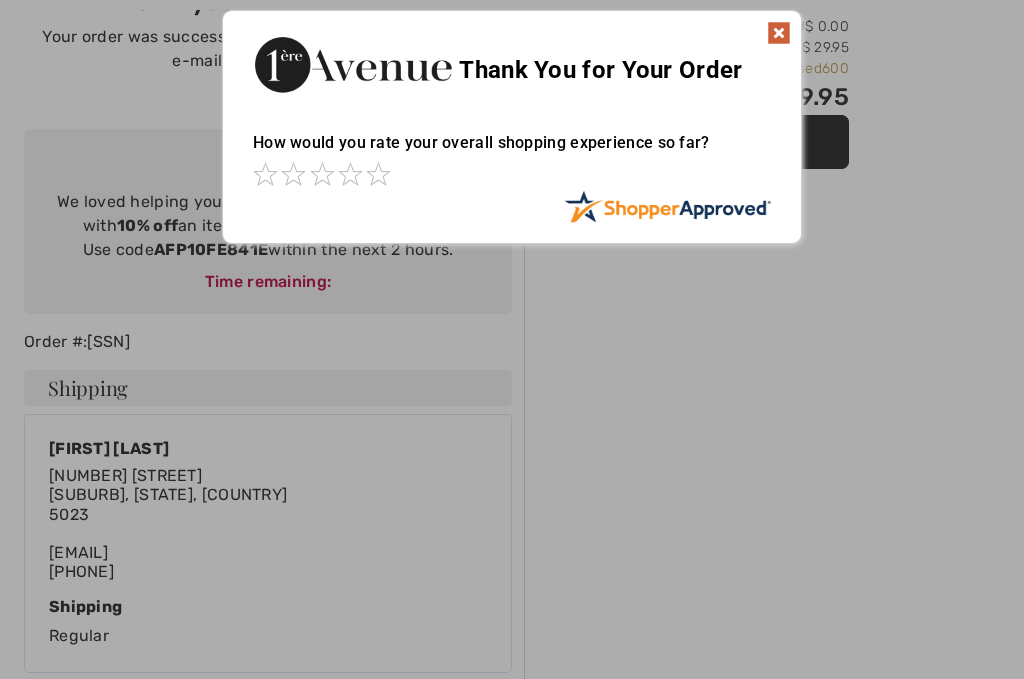 click at bounding box center (779, 33) 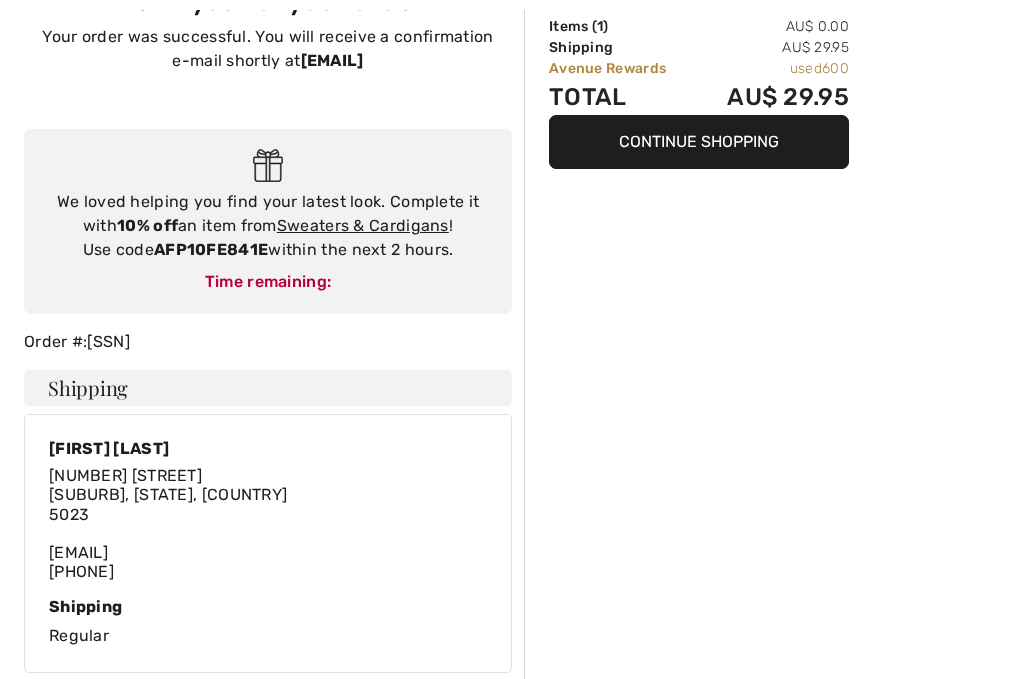 click on "Continue Shopping" at bounding box center (699, 142) 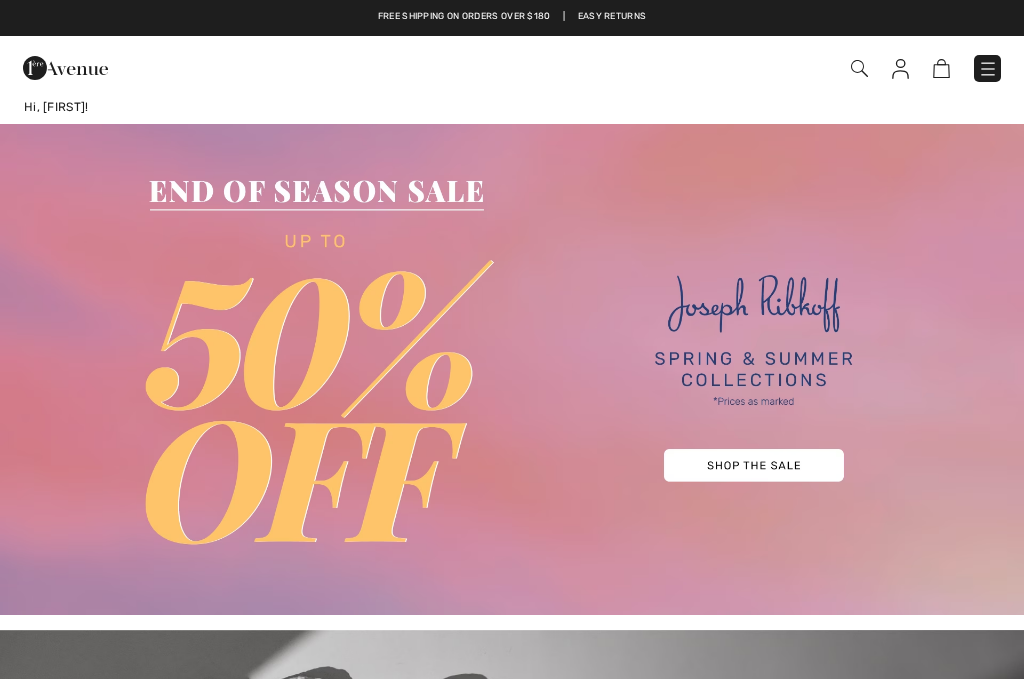 scroll, scrollTop: 0, scrollLeft: 0, axis: both 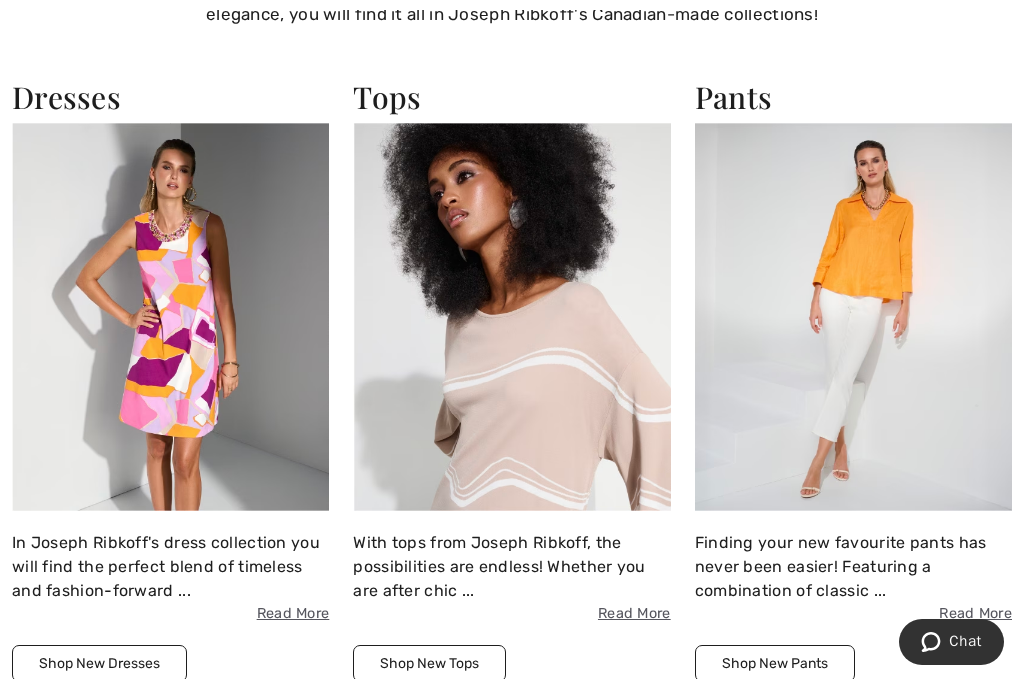 click at bounding box center [511, 317] 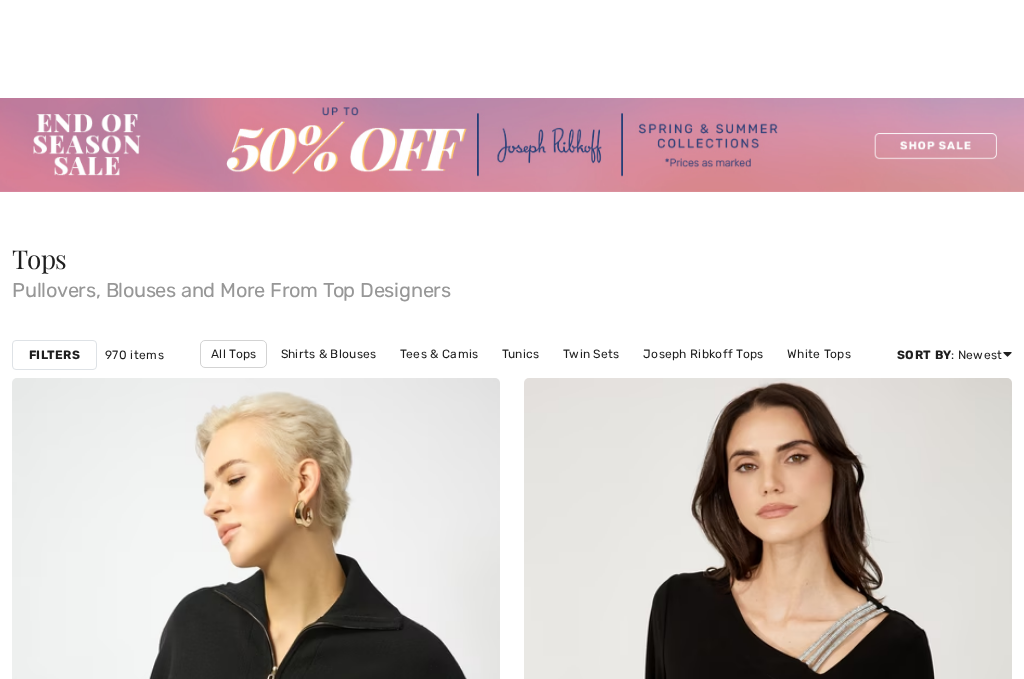 scroll, scrollTop: 910, scrollLeft: 0, axis: vertical 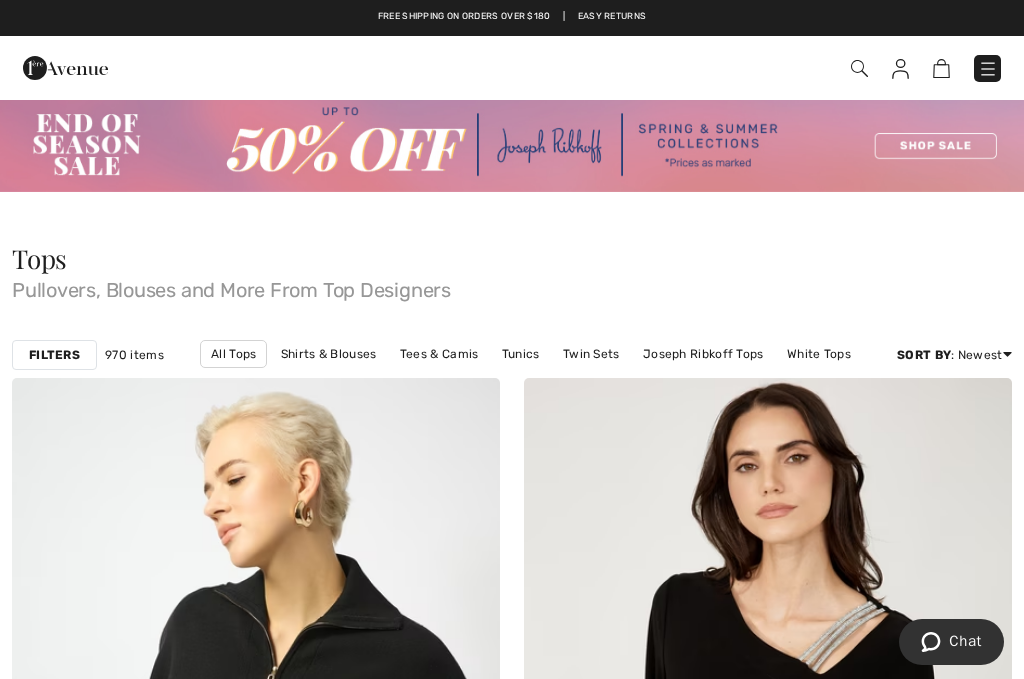 click on "Joseph Ribkoff Tops" at bounding box center (703, 354) 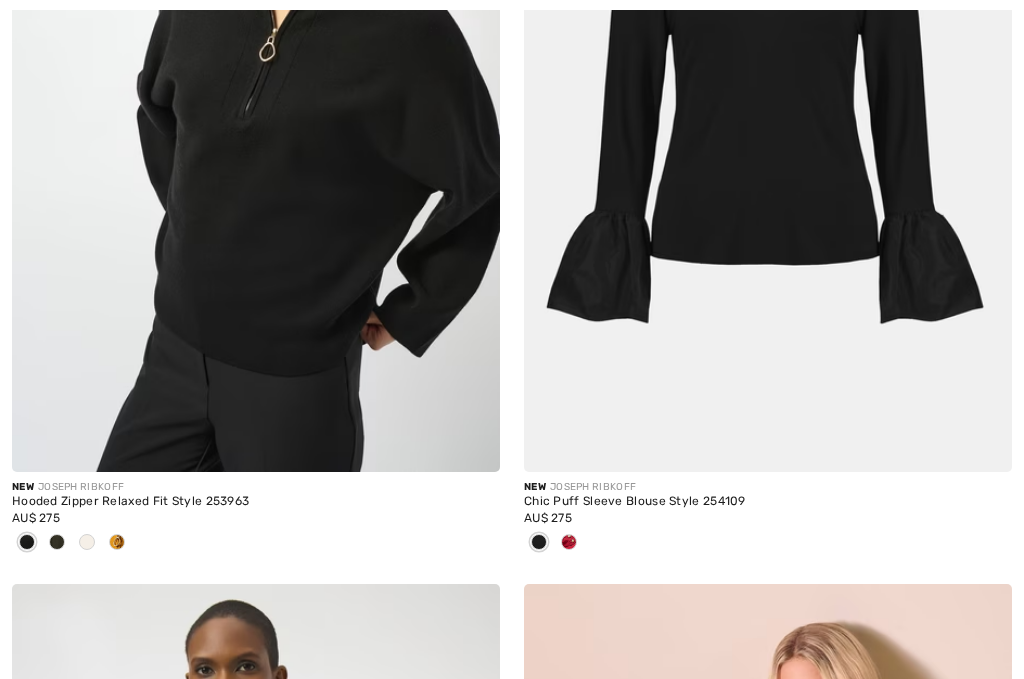 checkbox on "true" 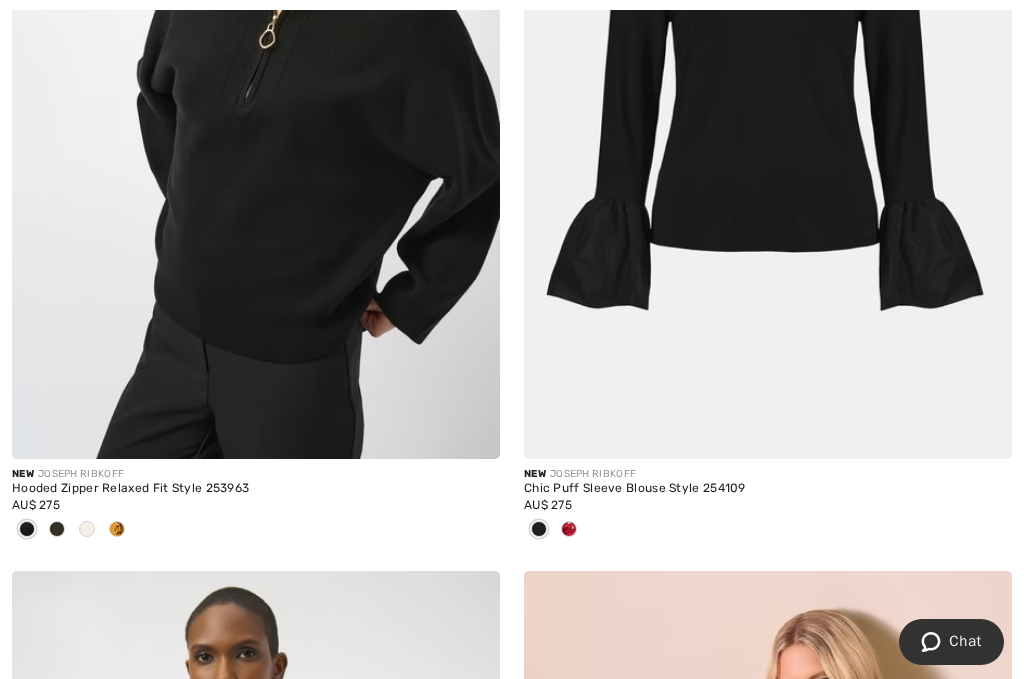 scroll, scrollTop: 0, scrollLeft: 0, axis: both 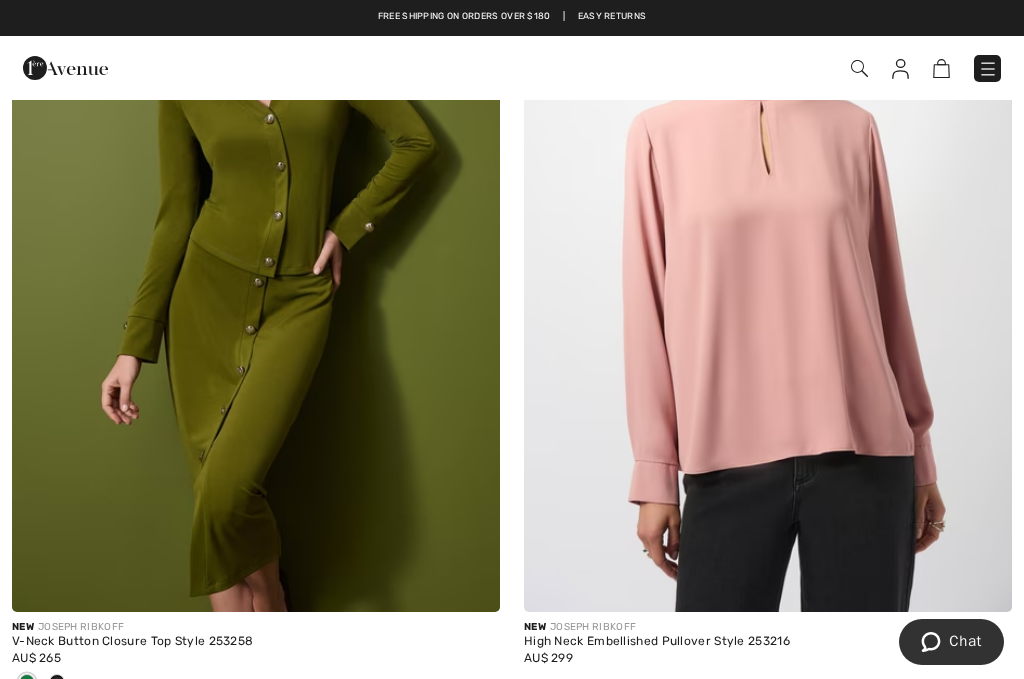 click at bounding box center [57, 682] 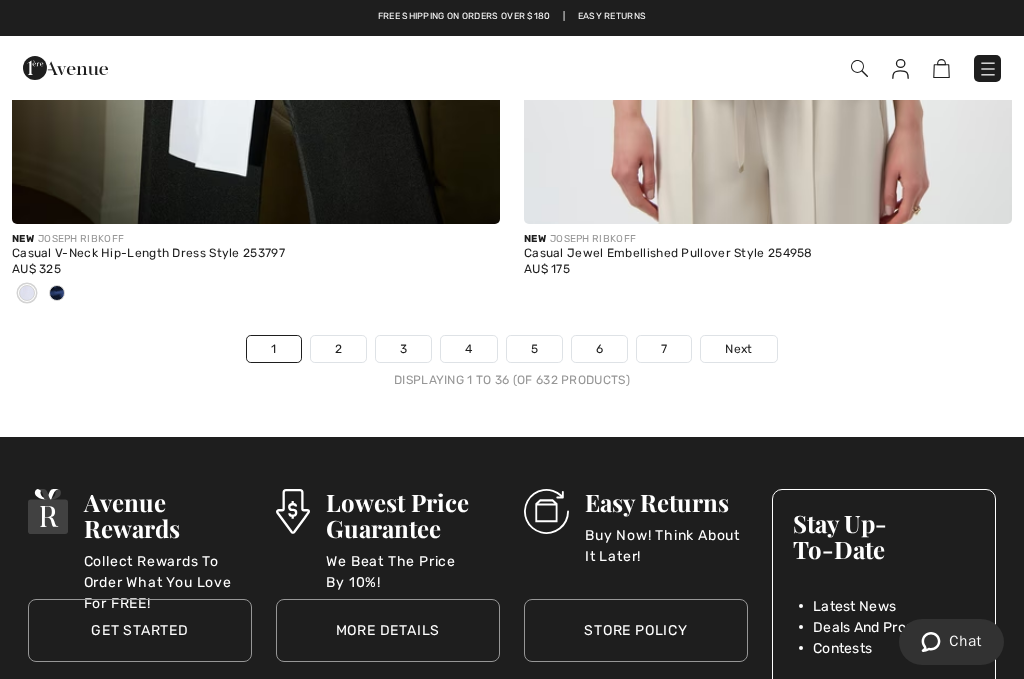 scroll, scrollTop: 15438, scrollLeft: 0, axis: vertical 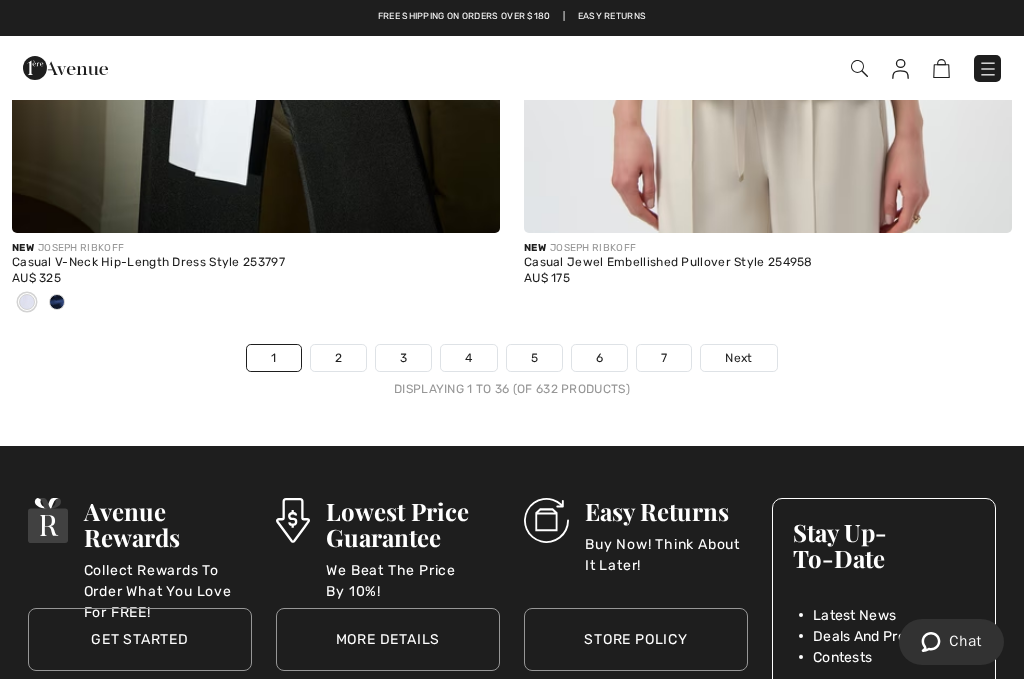 click on "2" at bounding box center (338, 358) 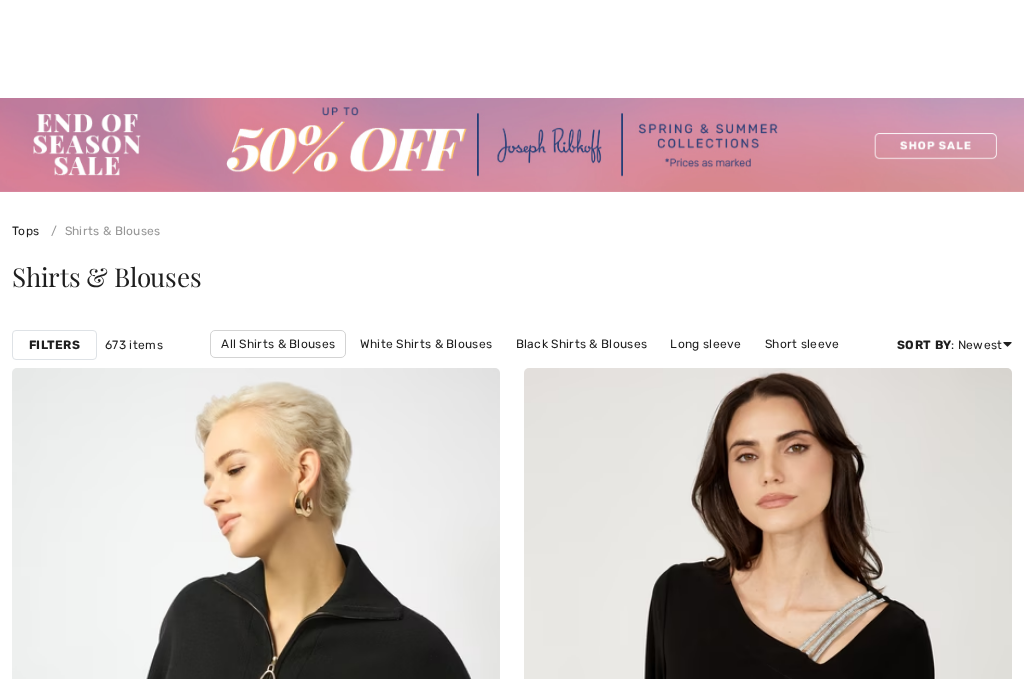scroll, scrollTop: 51, scrollLeft: 0, axis: vertical 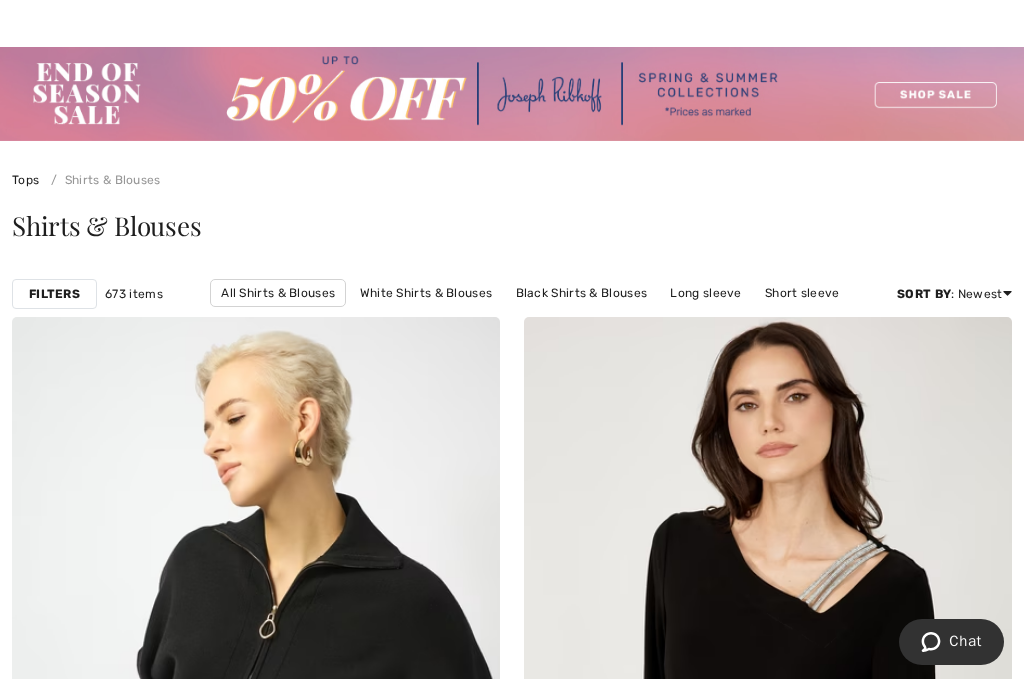 click on "All Shirts & Blouses" at bounding box center [278, 293] 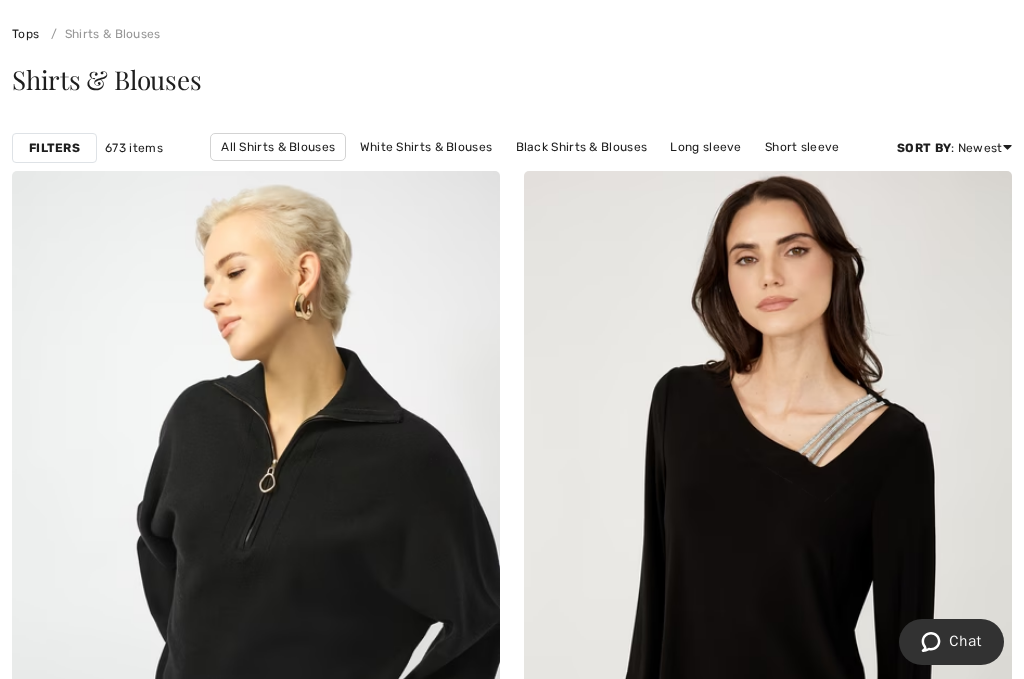 scroll, scrollTop: 197, scrollLeft: 0, axis: vertical 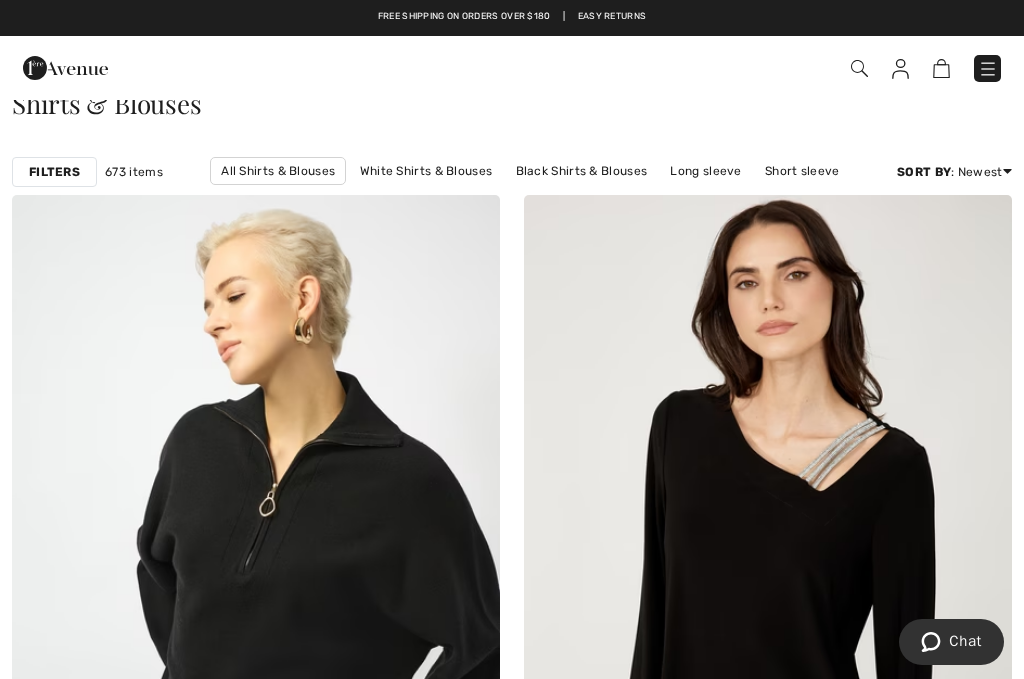 click on "Filters" at bounding box center [54, 172] 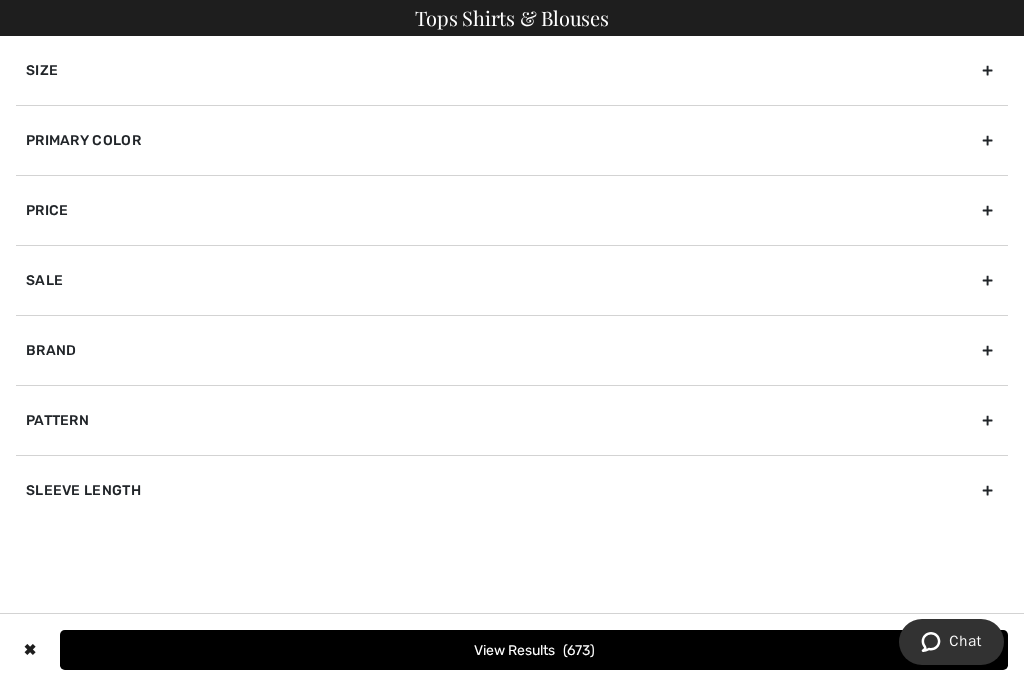 click on "Primary Color" at bounding box center (512, 140) 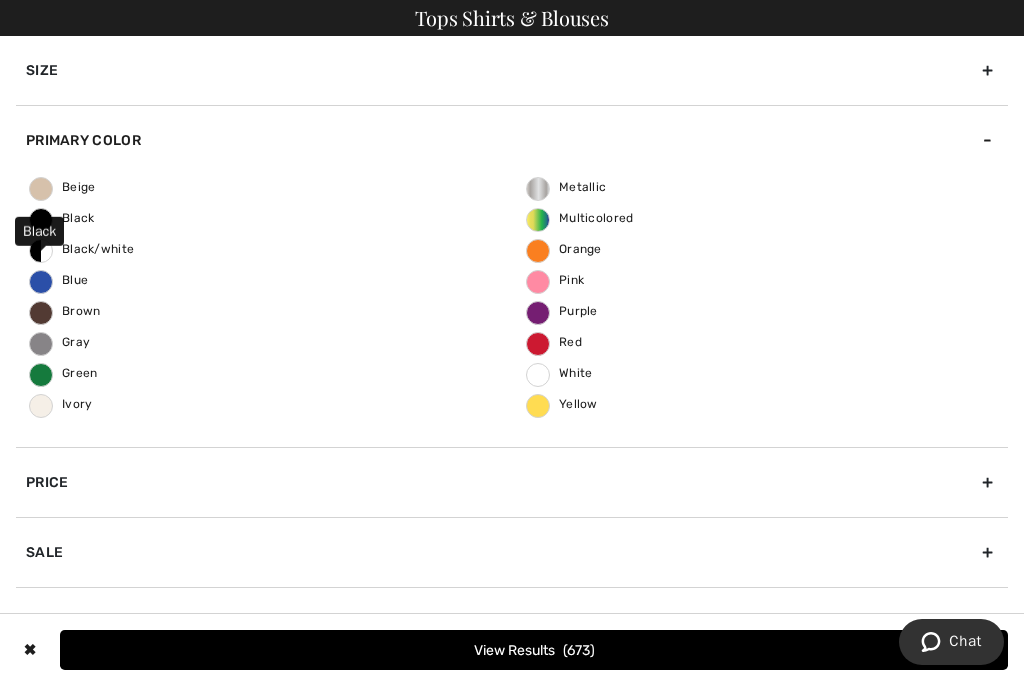 click on "Black" at bounding box center (62, 218) 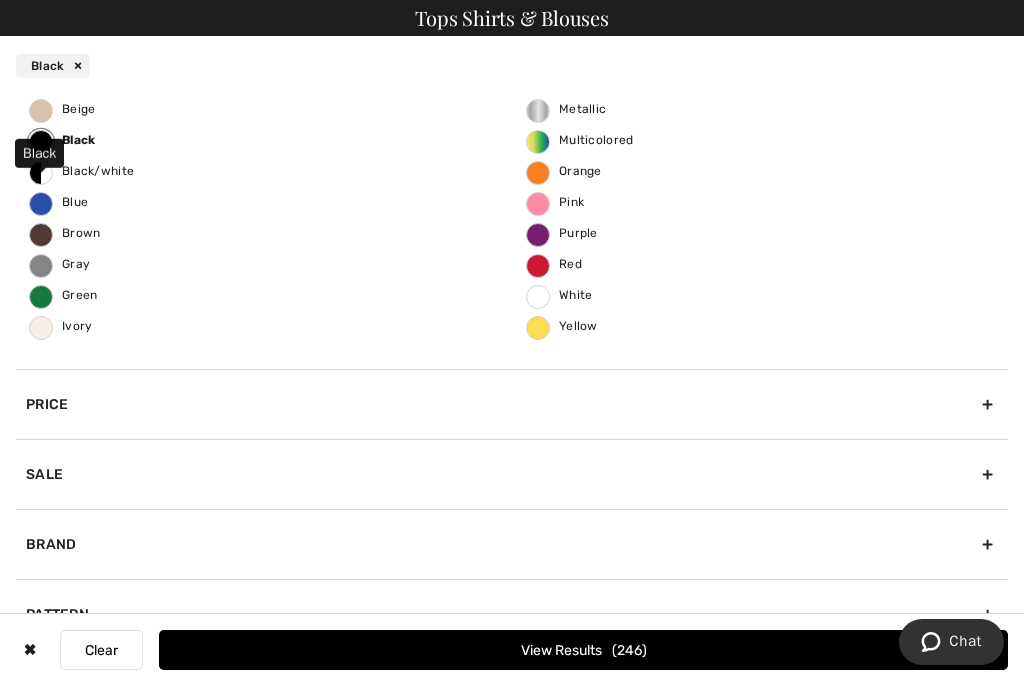 scroll, scrollTop: 138, scrollLeft: 0, axis: vertical 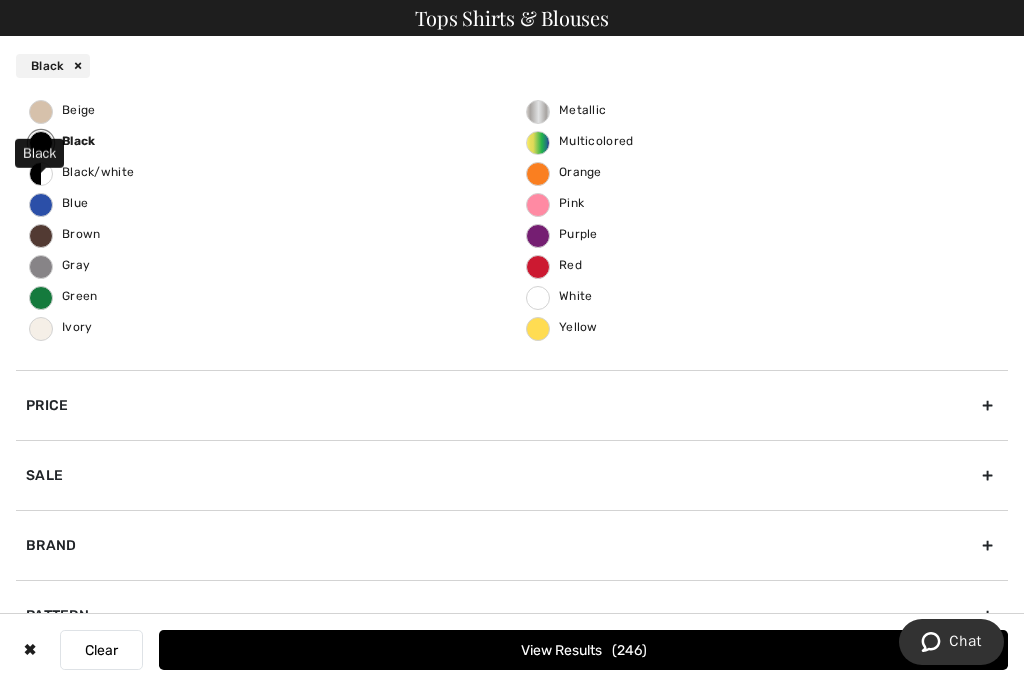 click on "Price" at bounding box center [512, 405] 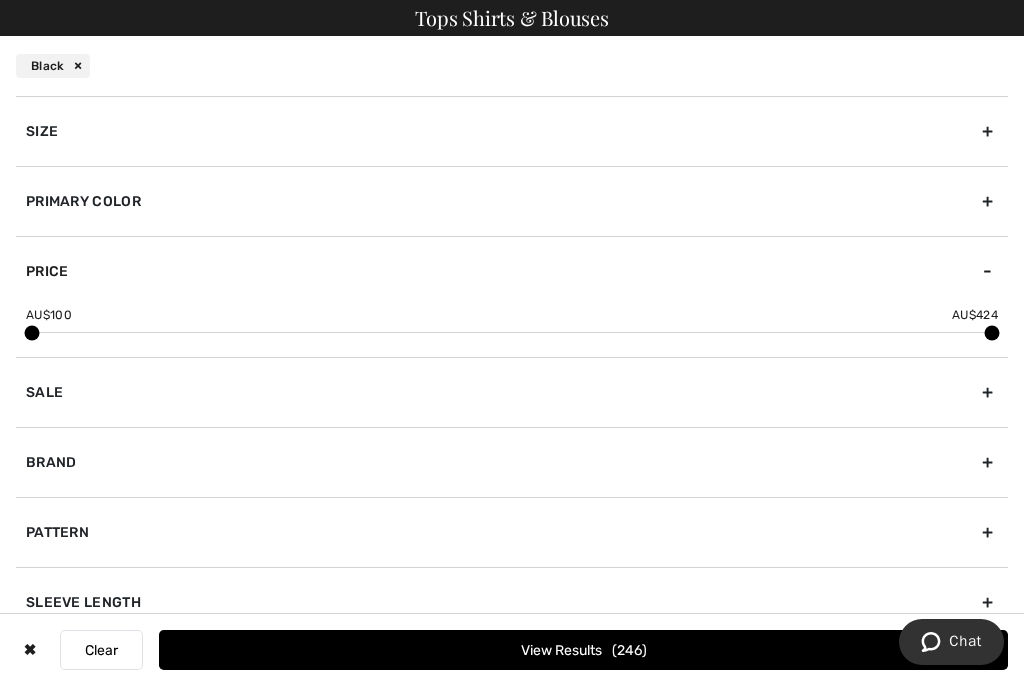 scroll, scrollTop: 0, scrollLeft: 0, axis: both 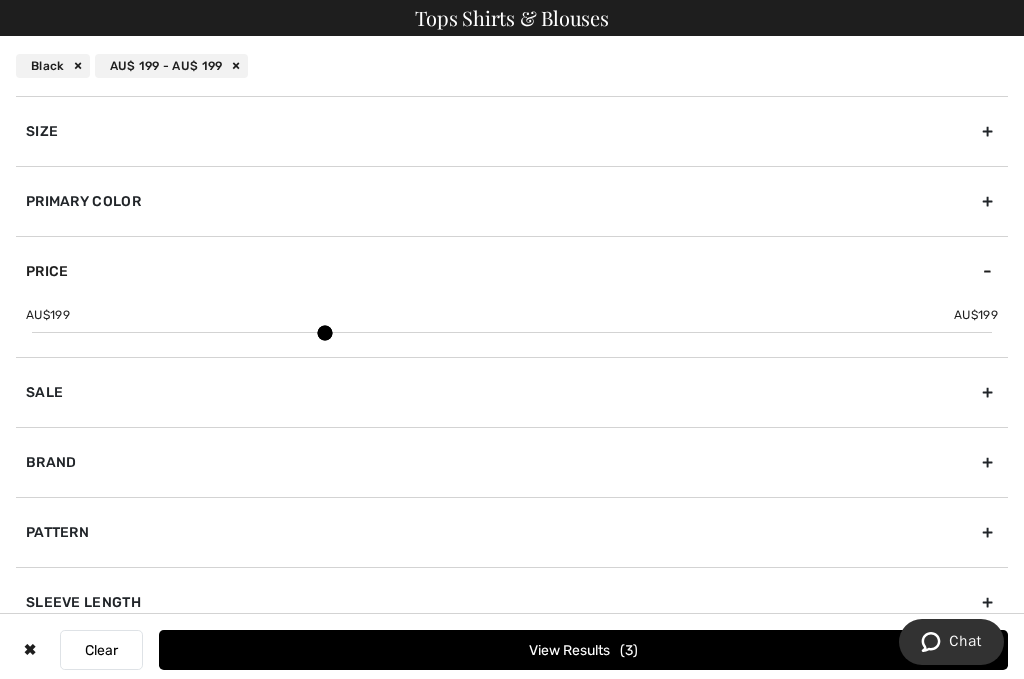 click on "View Results 3" at bounding box center [583, 650] 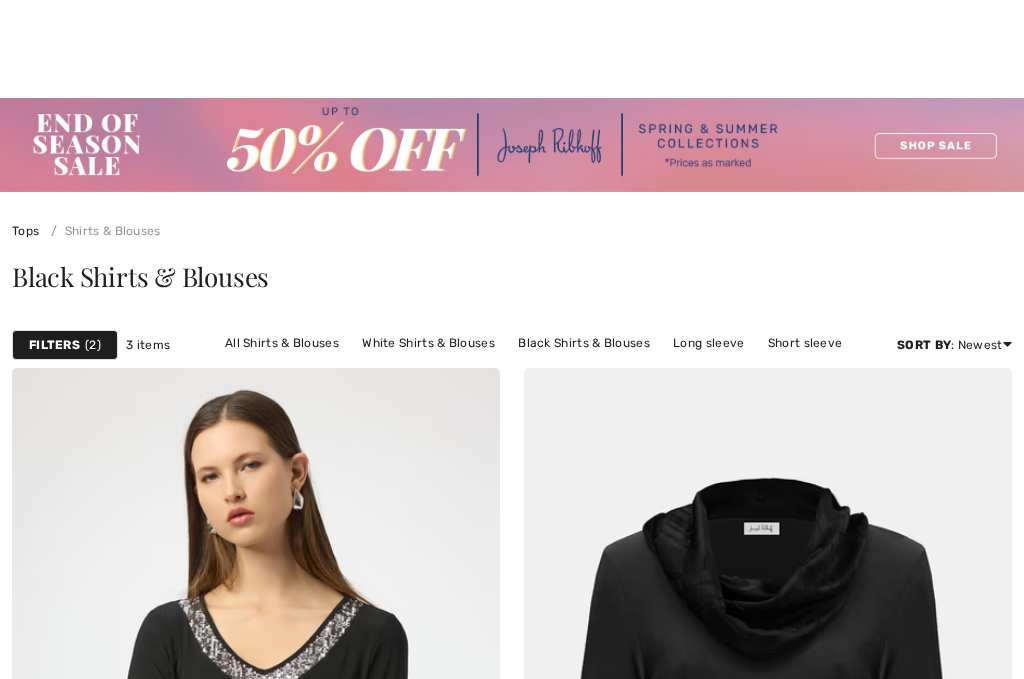 scroll, scrollTop: 910, scrollLeft: 0, axis: vertical 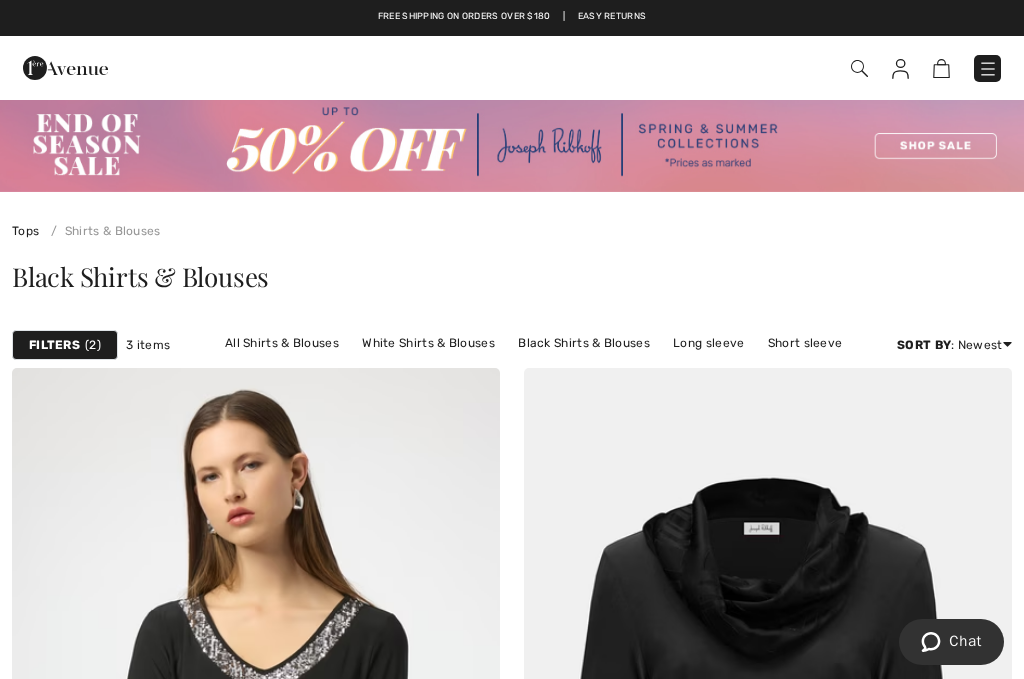 click on "Filters" at bounding box center (54, 345) 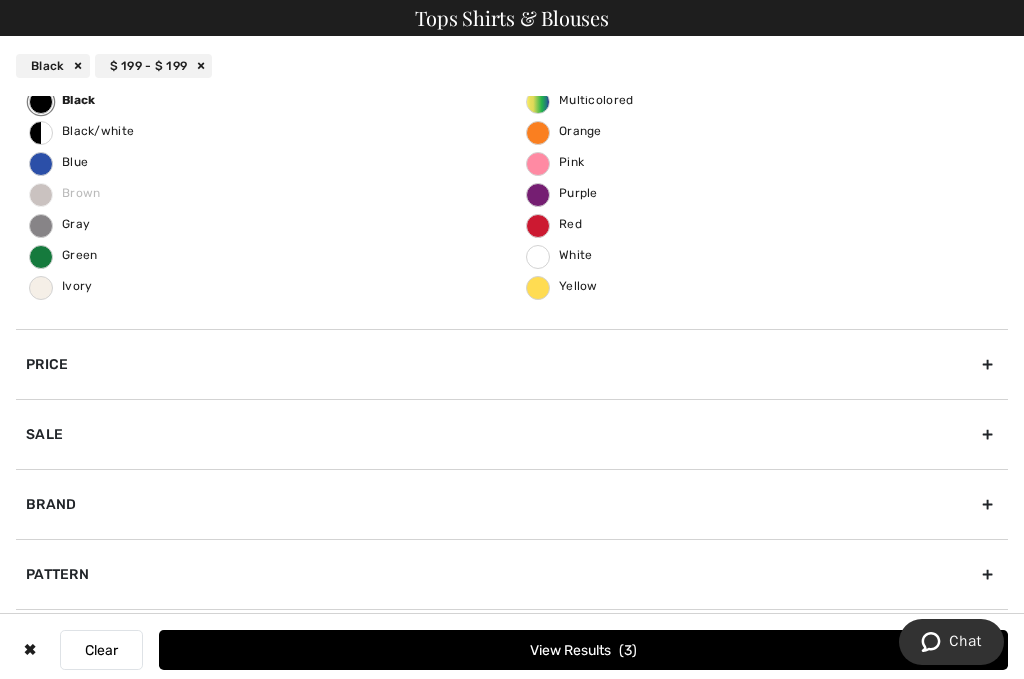 scroll, scrollTop: 179, scrollLeft: 0, axis: vertical 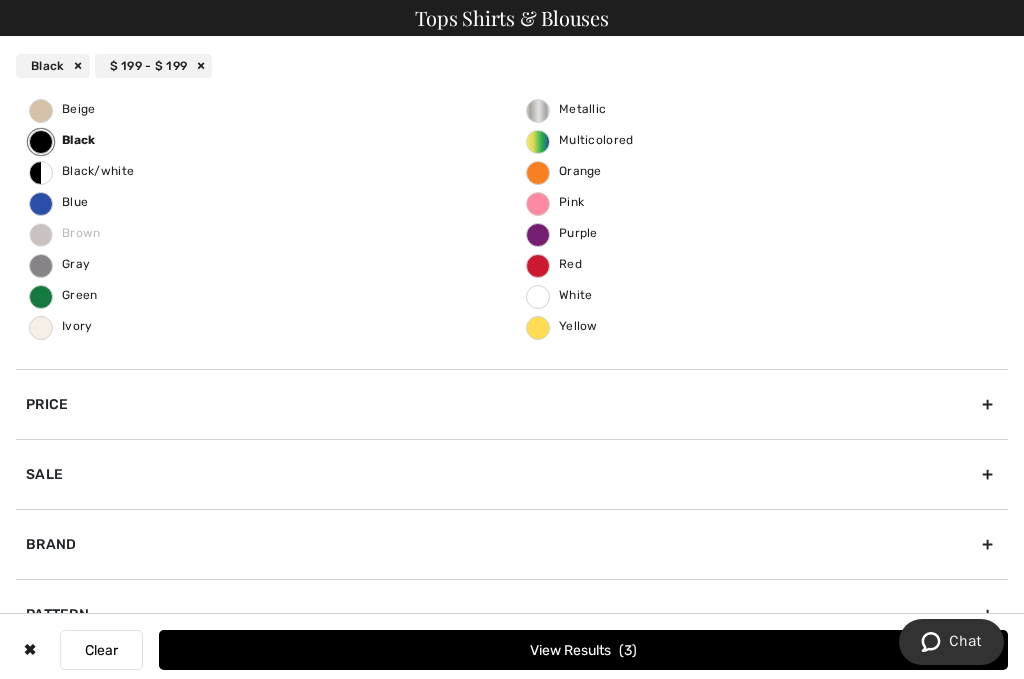 click on "Price" at bounding box center [512, 404] 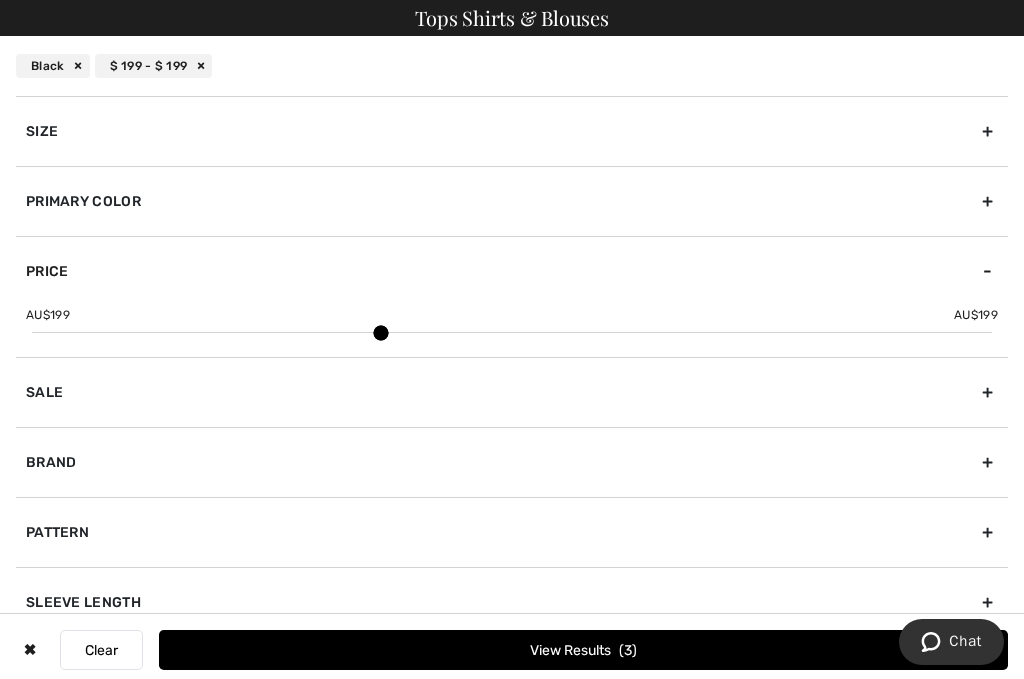 scroll, scrollTop: 0, scrollLeft: 0, axis: both 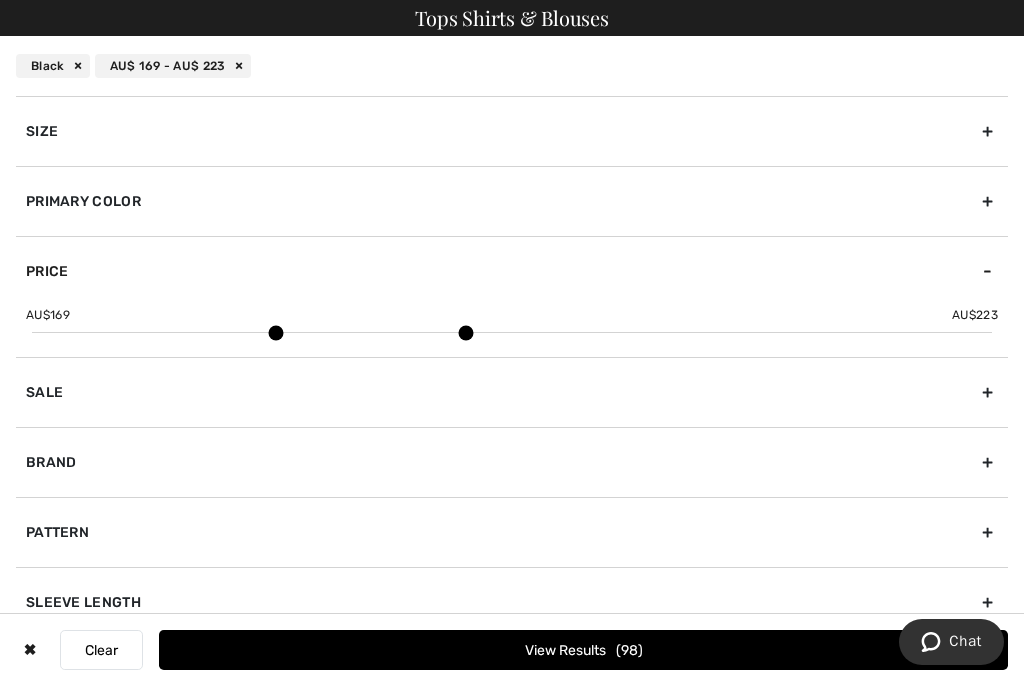 click on "View Results 98" at bounding box center [583, 650] 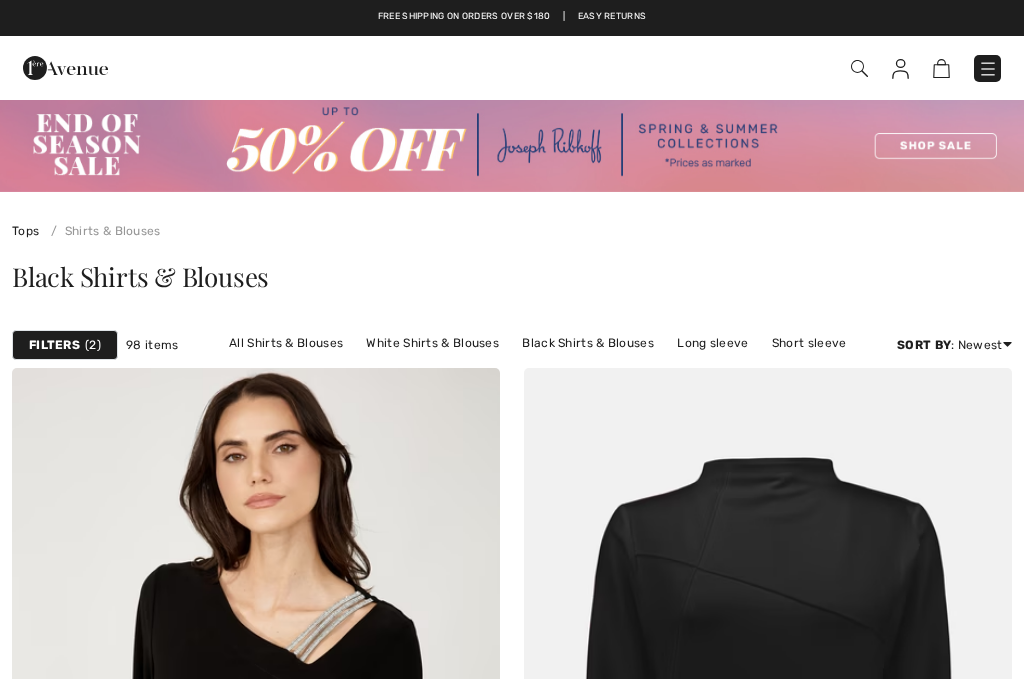 checkbox on "true" 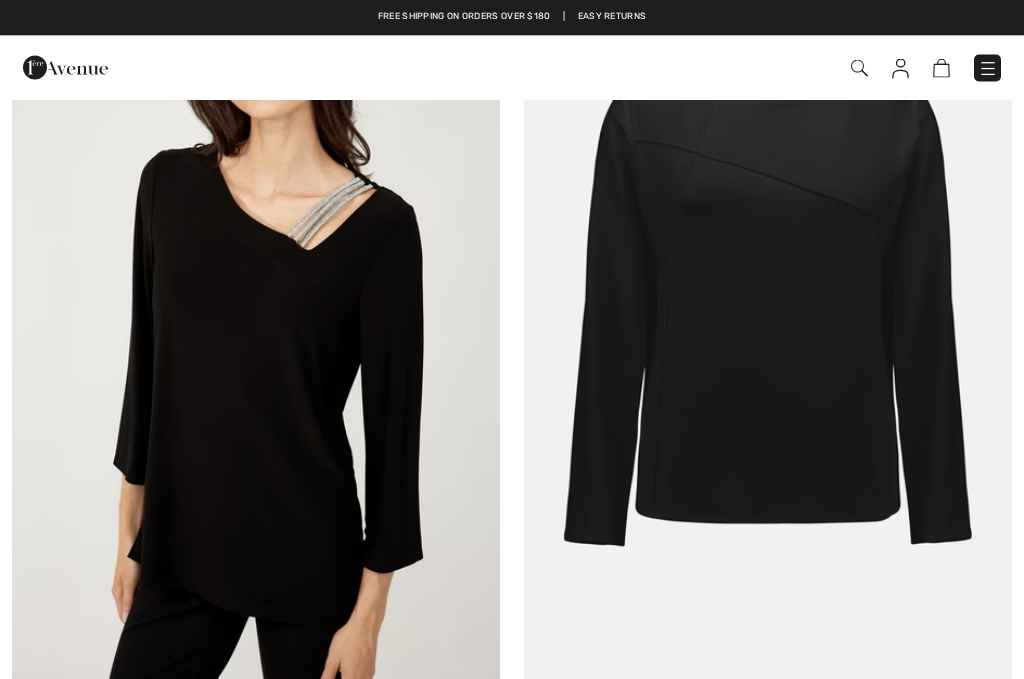 scroll, scrollTop: 0, scrollLeft: 0, axis: both 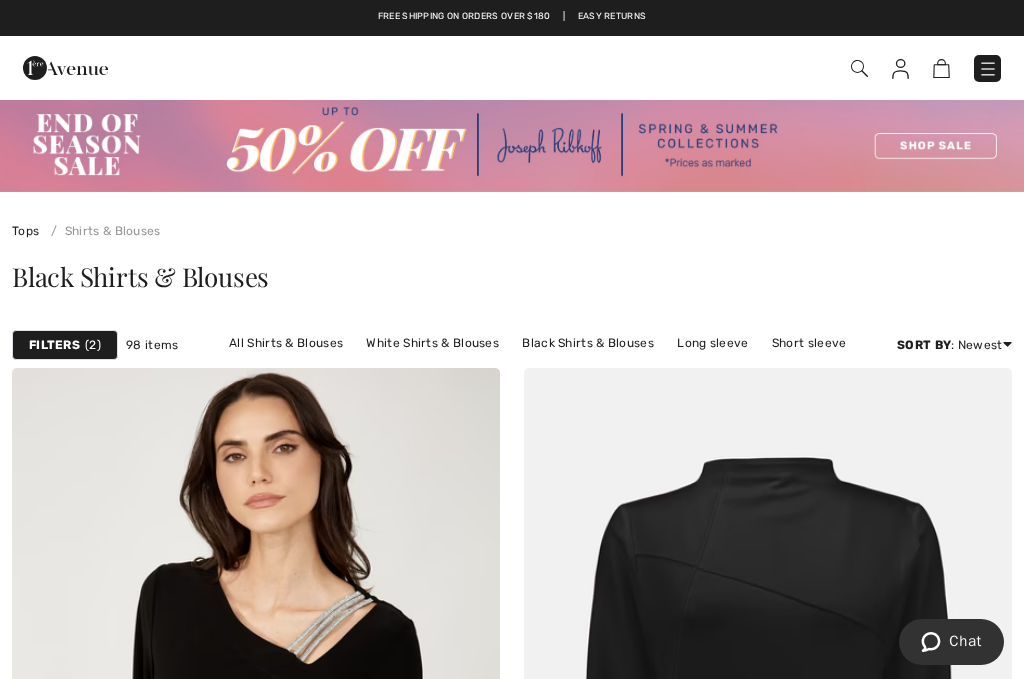 click on "Black Shirts & Blouses" at bounding box center [512, 277] 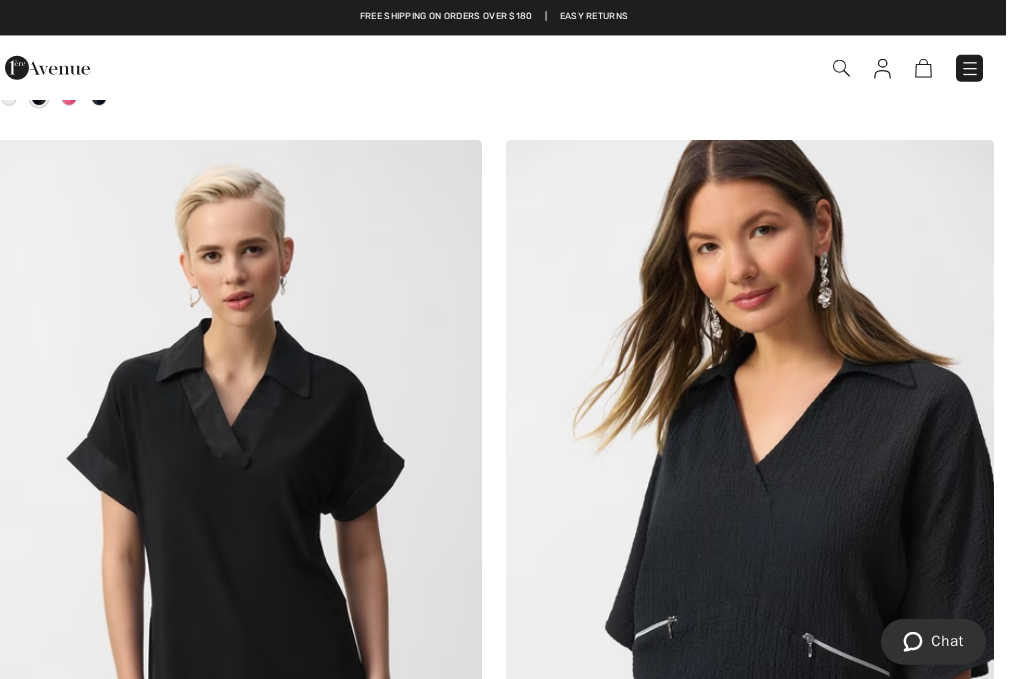scroll, scrollTop: 13313, scrollLeft: 0, axis: vertical 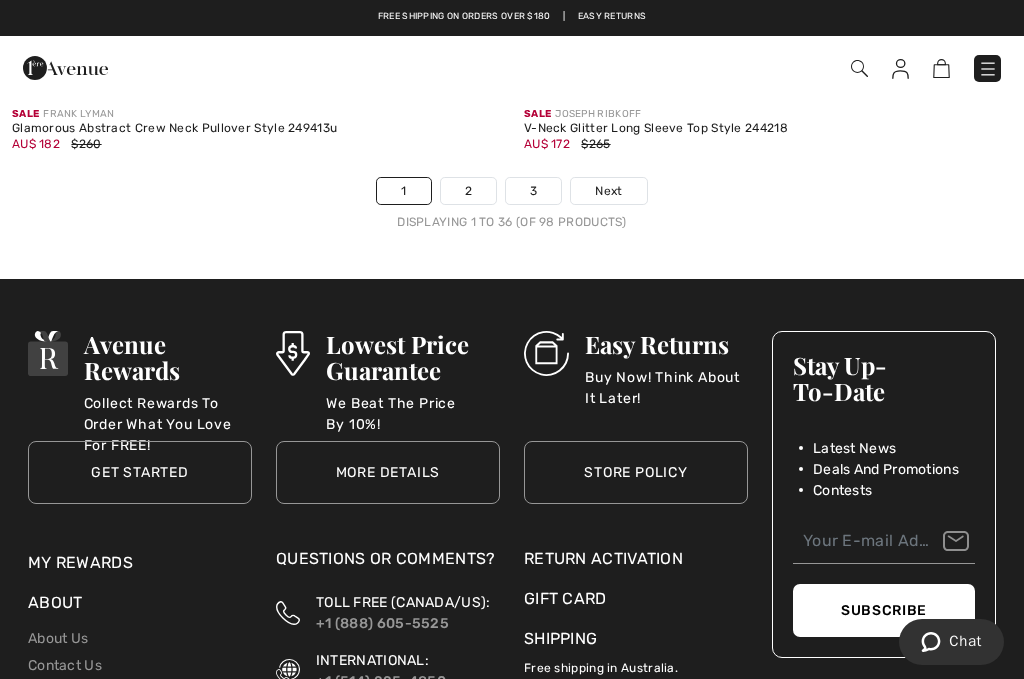 click on "2" at bounding box center (468, 191) 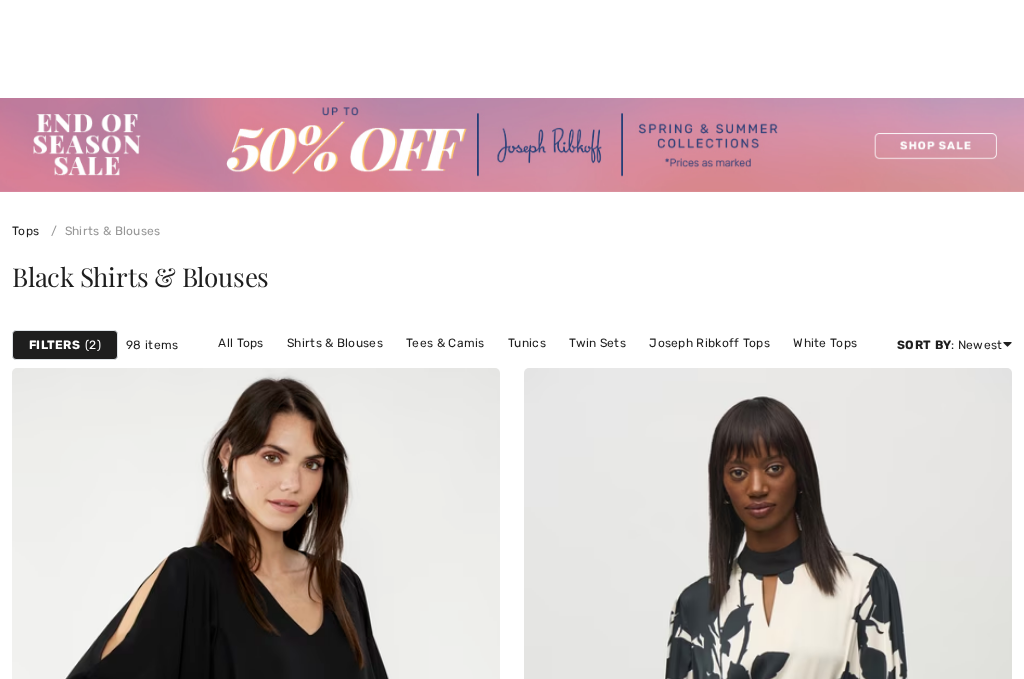 scroll, scrollTop: 1885, scrollLeft: 0, axis: vertical 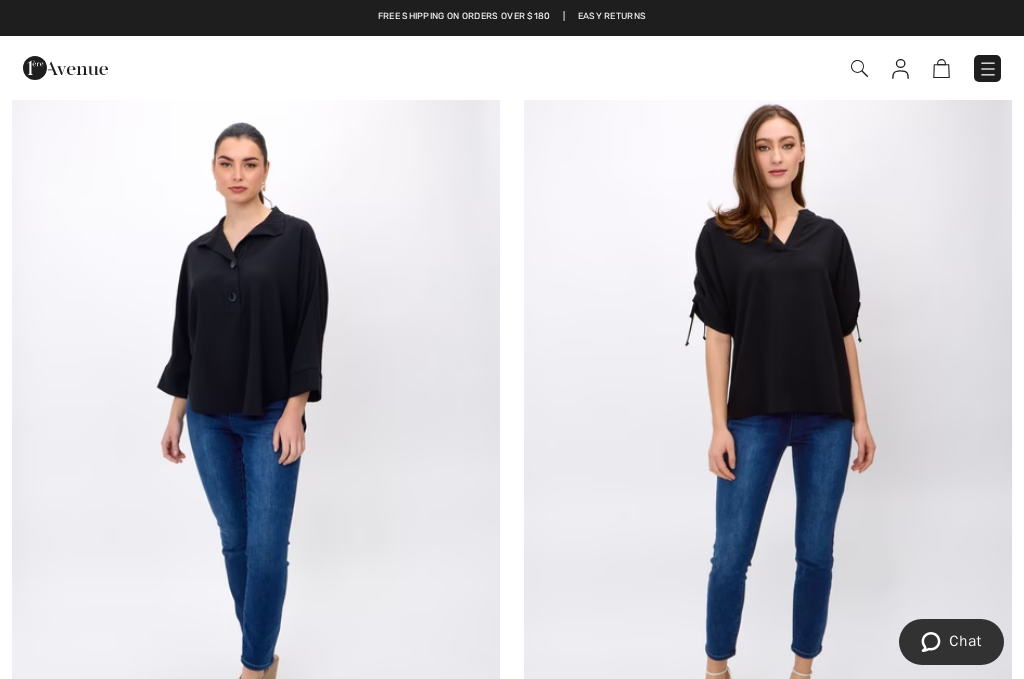 click at bounding box center (988, 69) 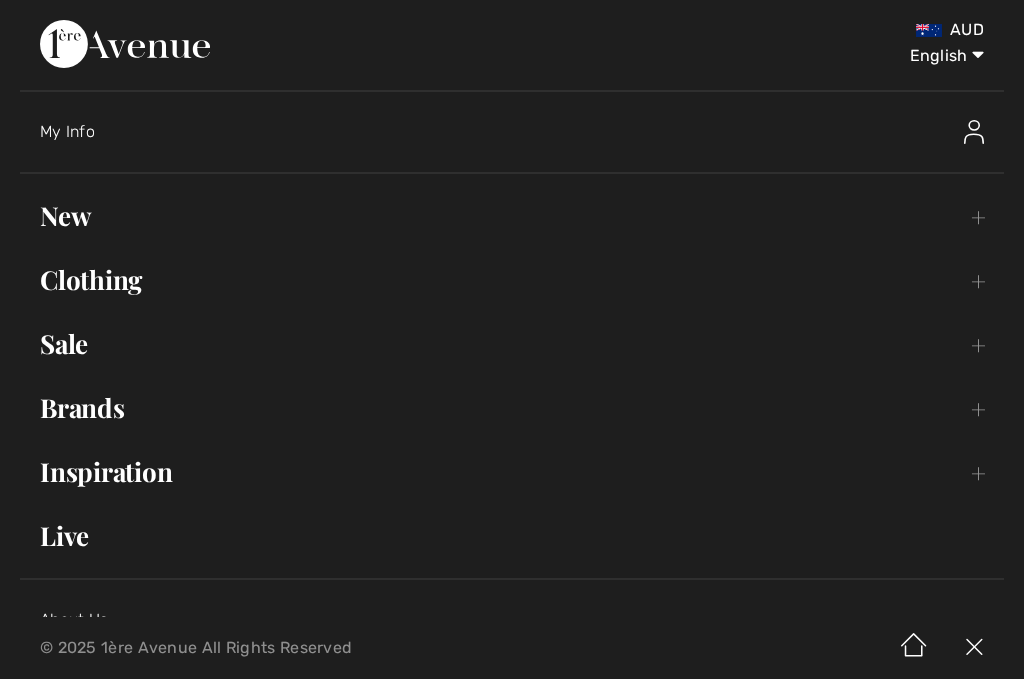 click on "New Toggle submenu" at bounding box center (512, 216) 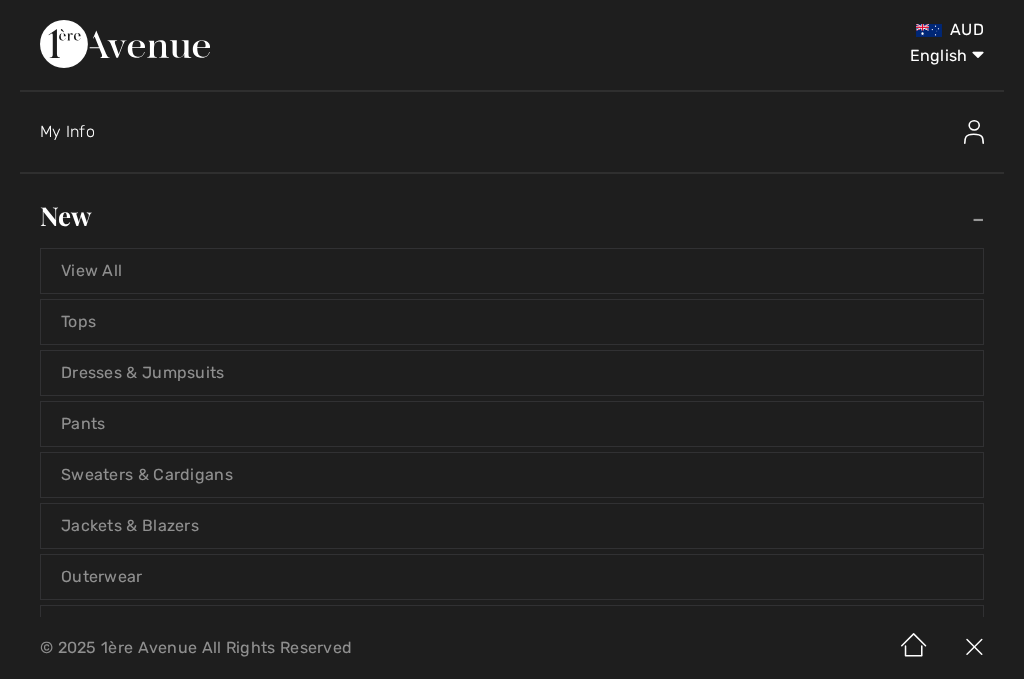 scroll, scrollTop: 0, scrollLeft: 0, axis: both 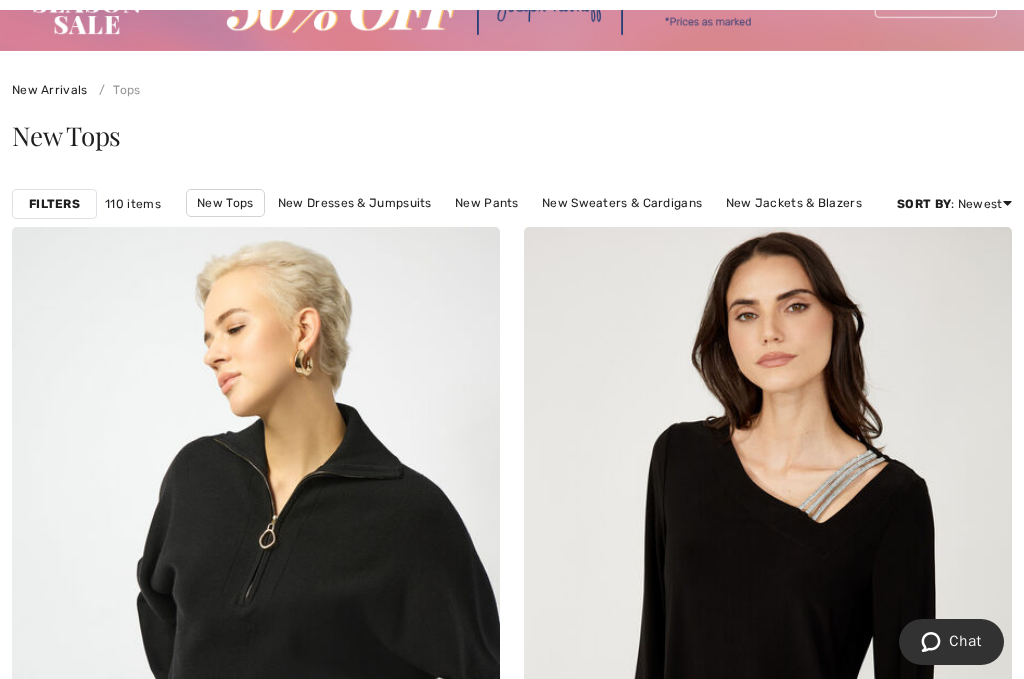 click on "Filters" at bounding box center (54, 204) 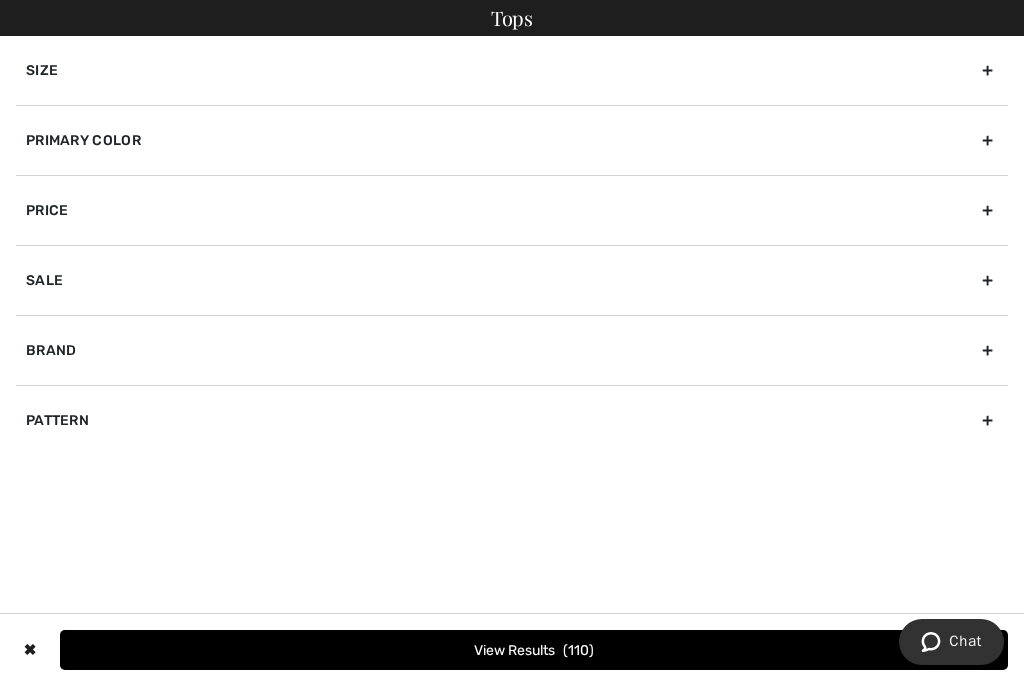 click on "Brand" at bounding box center (512, 350) 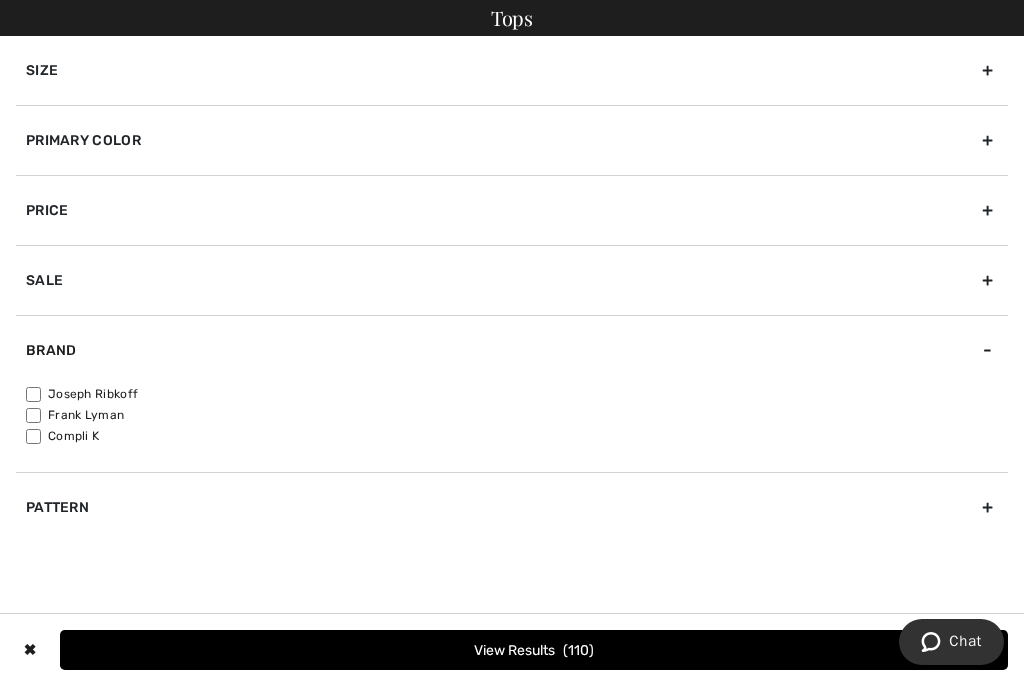 click on "Joseph Ribkoff" at bounding box center [33, 394] 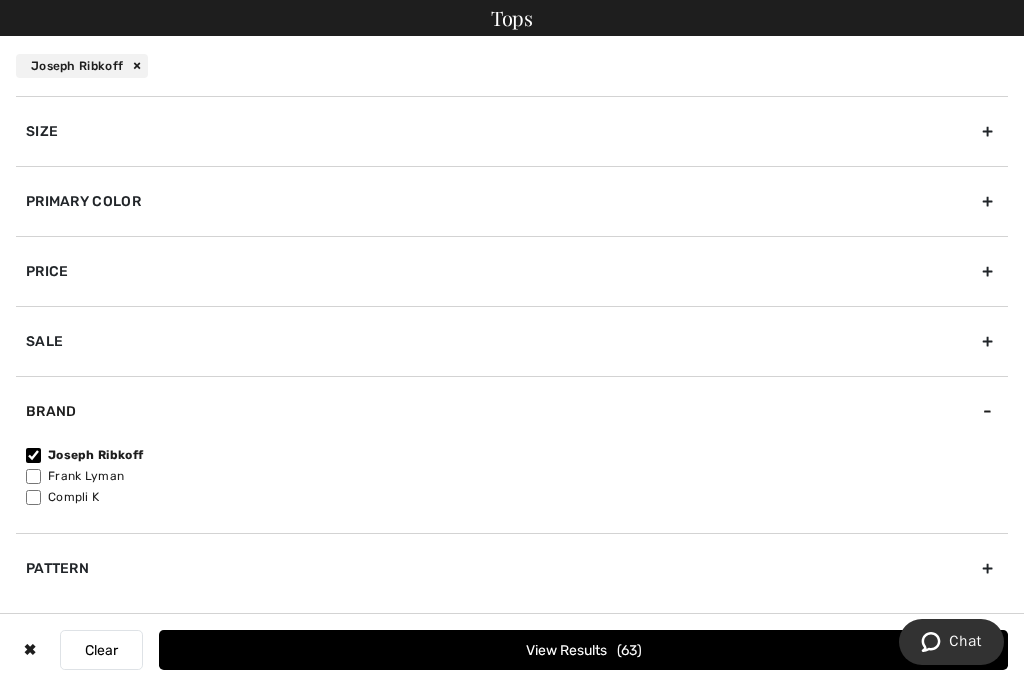 click on "Primary Color" at bounding box center (512, 201) 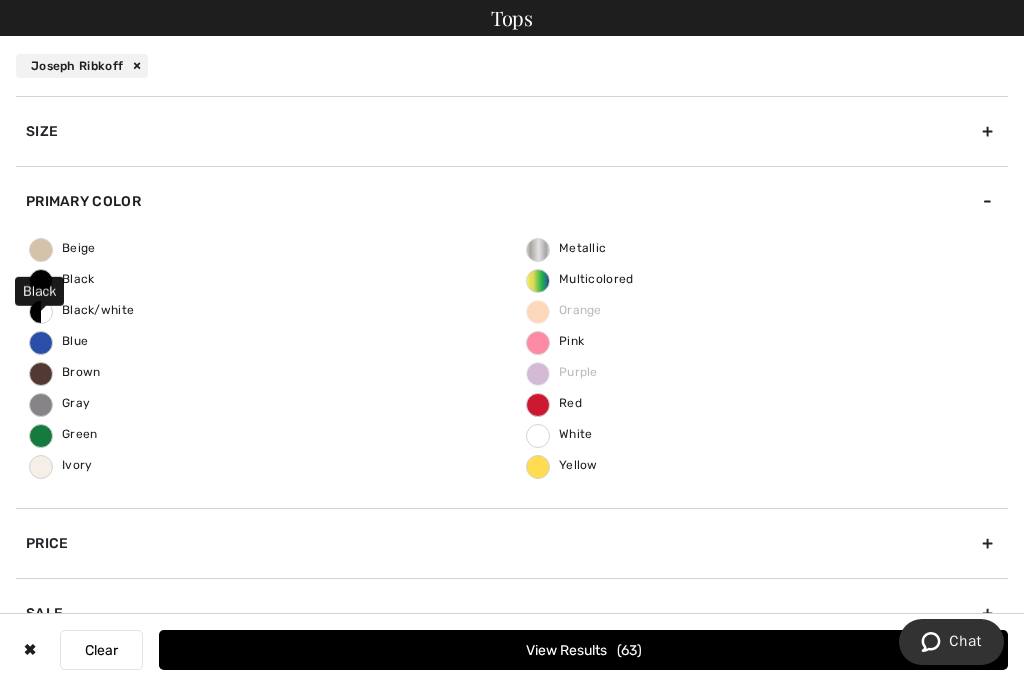 click on "Black" at bounding box center [62, 279] 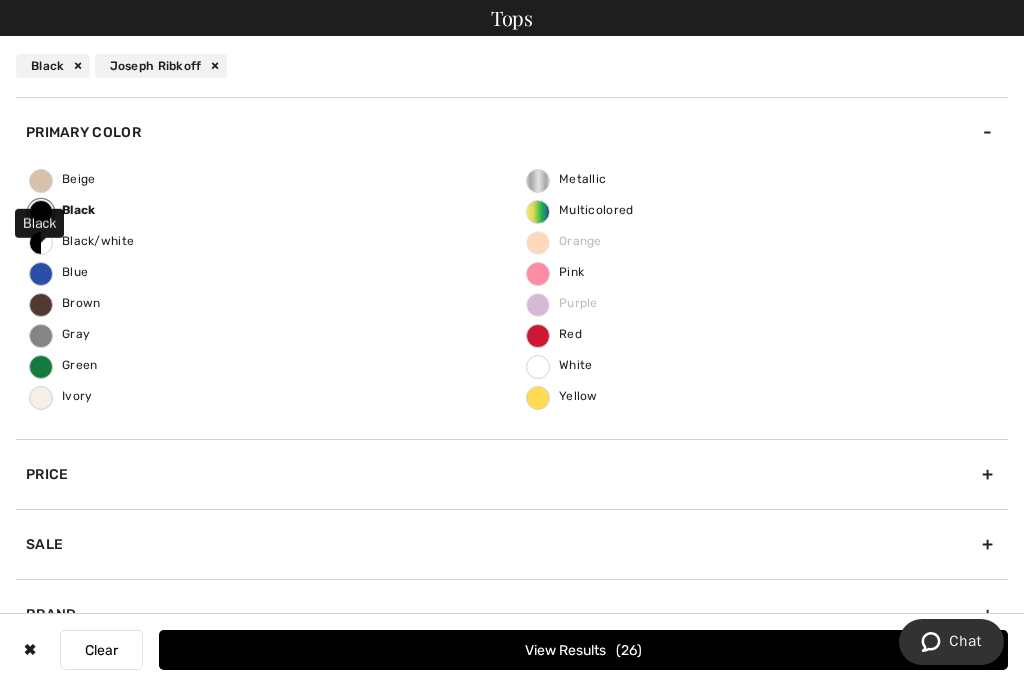 scroll, scrollTop: 68, scrollLeft: 0, axis: vertical 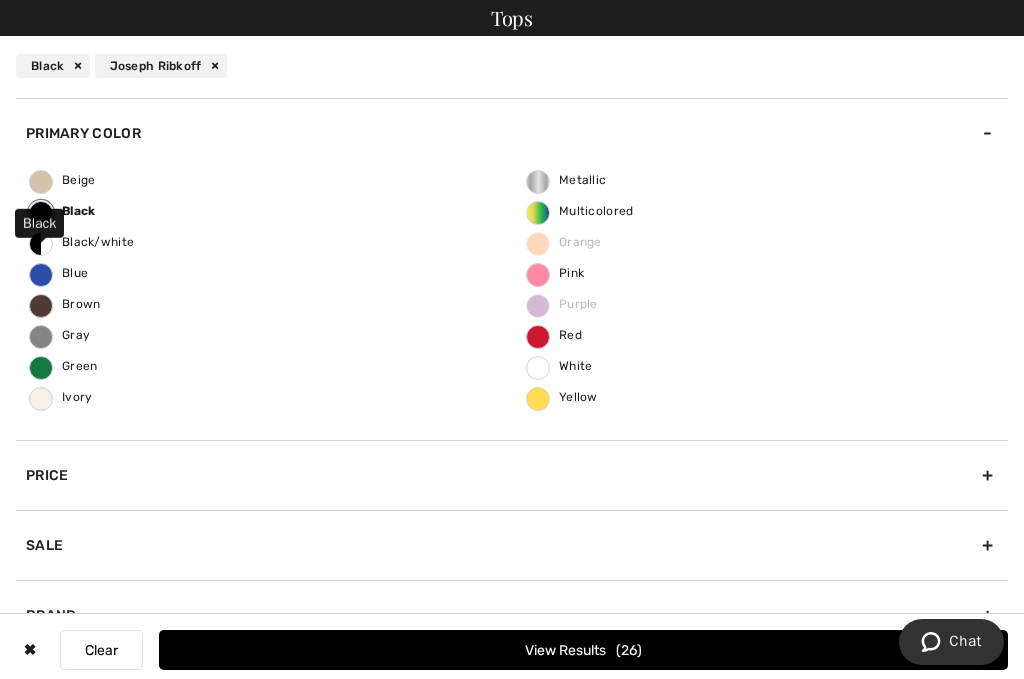 click on "View Results 26" at bounding box center [583, 650] 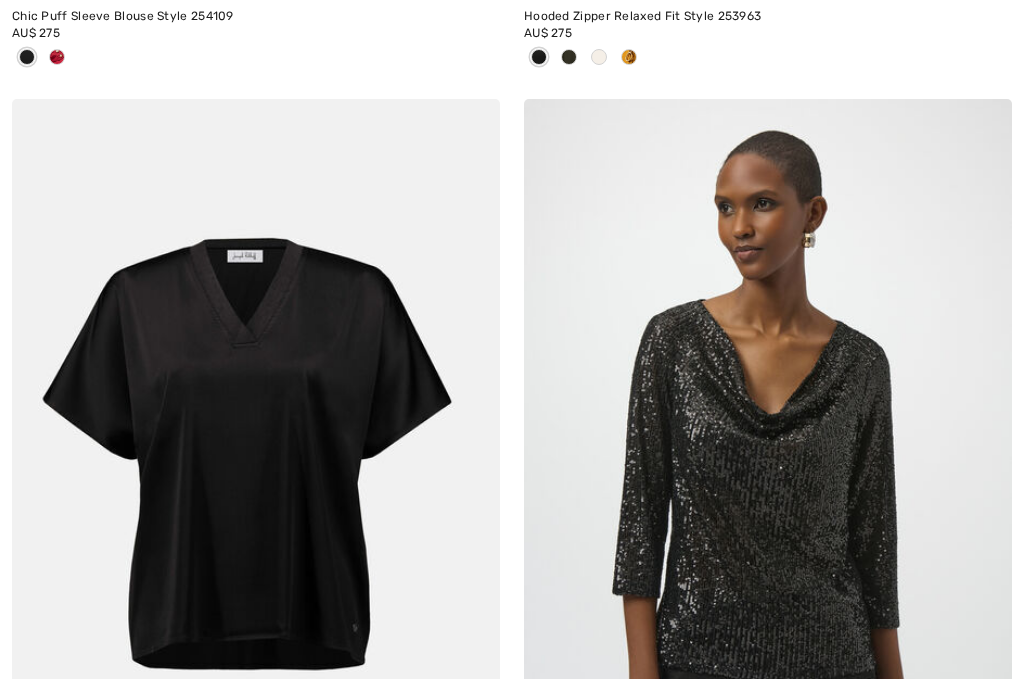 scroll, scrollTop: 0, scrollLeft: 0, axis: both 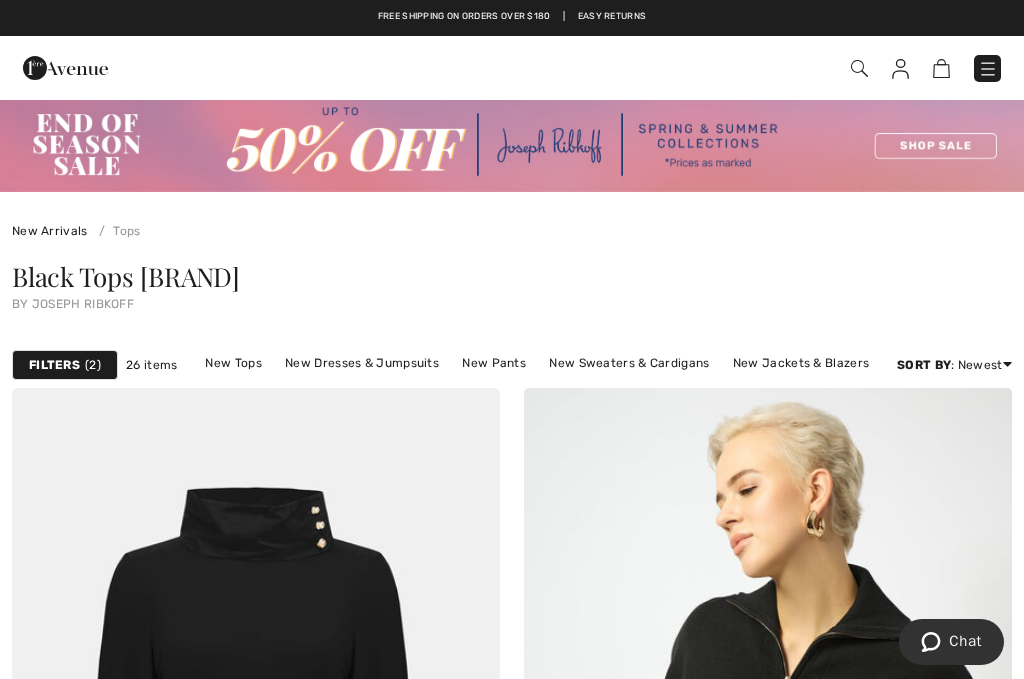 click on "Filters" at bounding box center [54, 365] 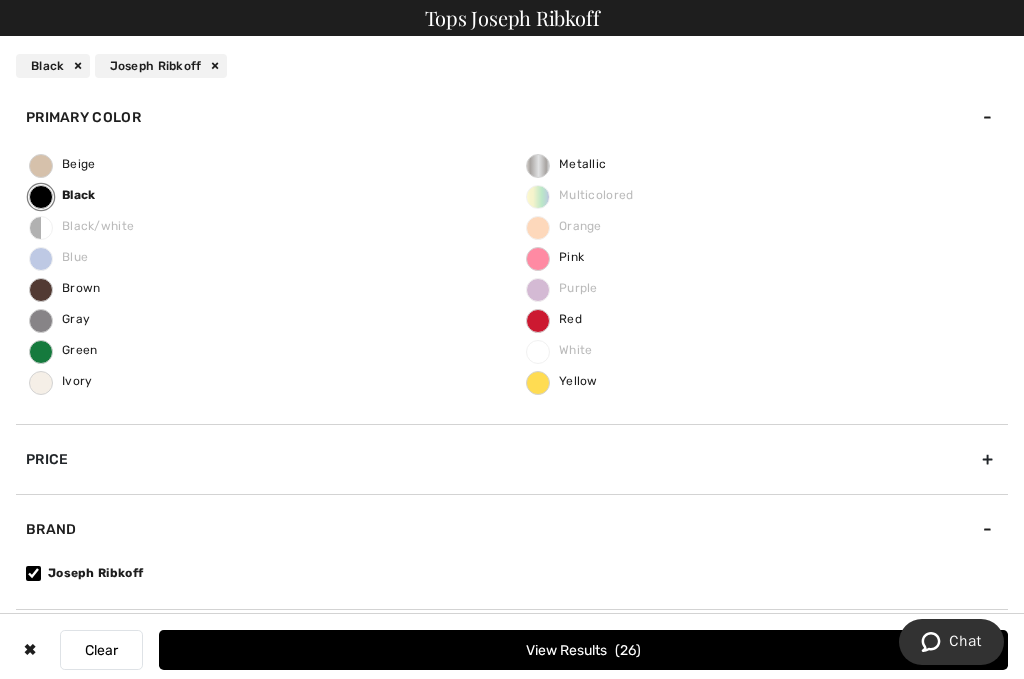 scroll, scrollTop: 95, scrollLeft: 0, axis: vertical 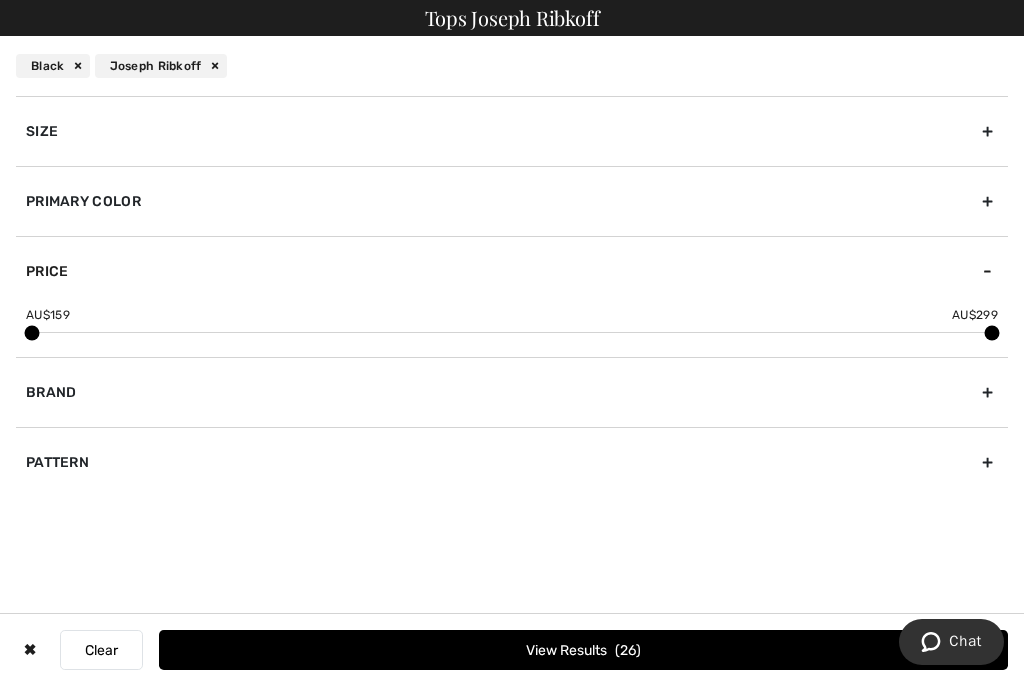 click on "Pattern" at bounding box center (512, 462) 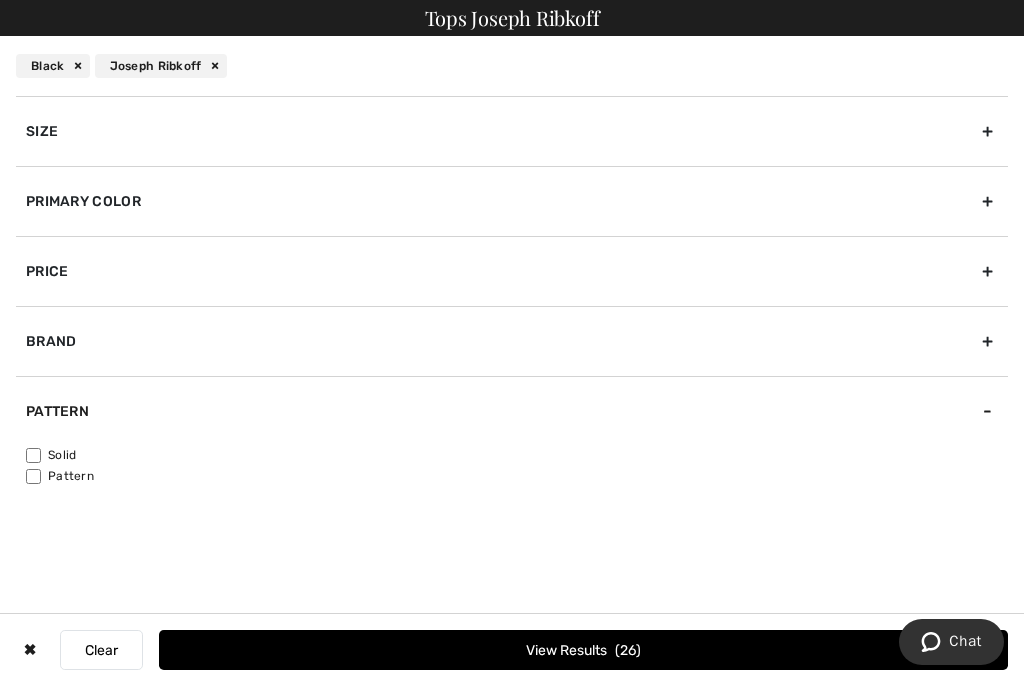 click on "Solid" at bounding box center (33, 455) 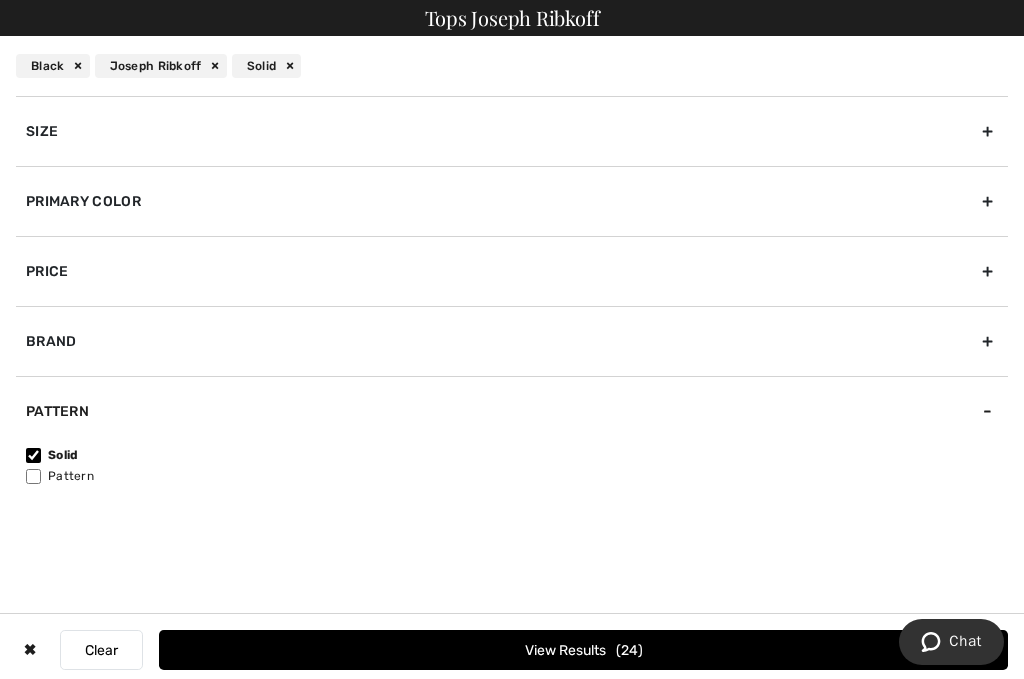 click on "View Results 24" at bounding box center (583, 650) 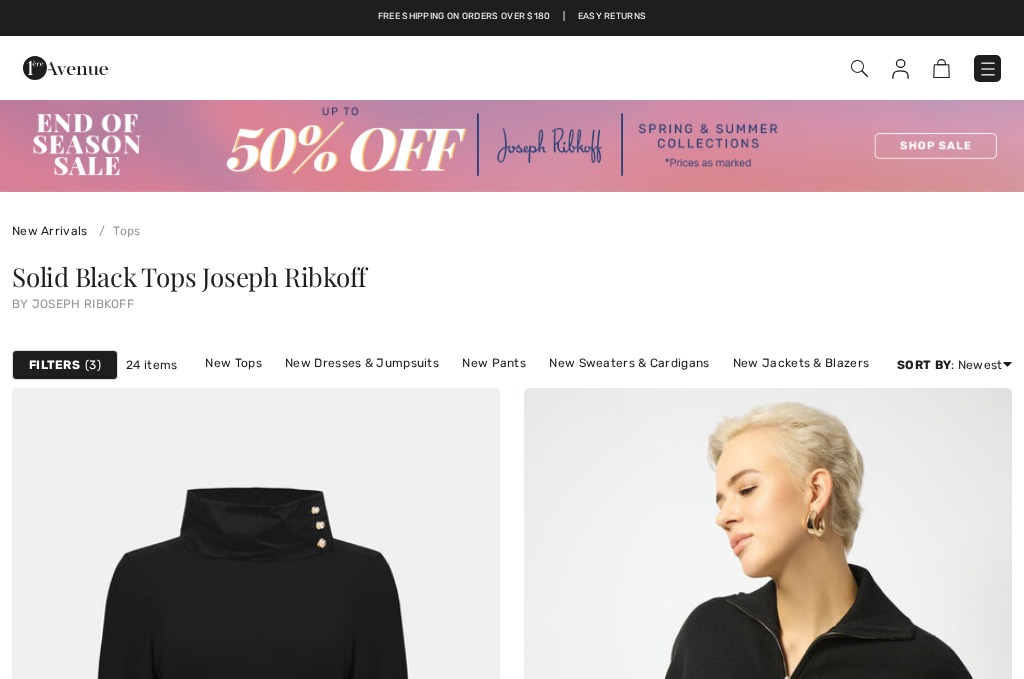 scroll, scrollTop: 366, scrollLeft: 0, axis: vertical 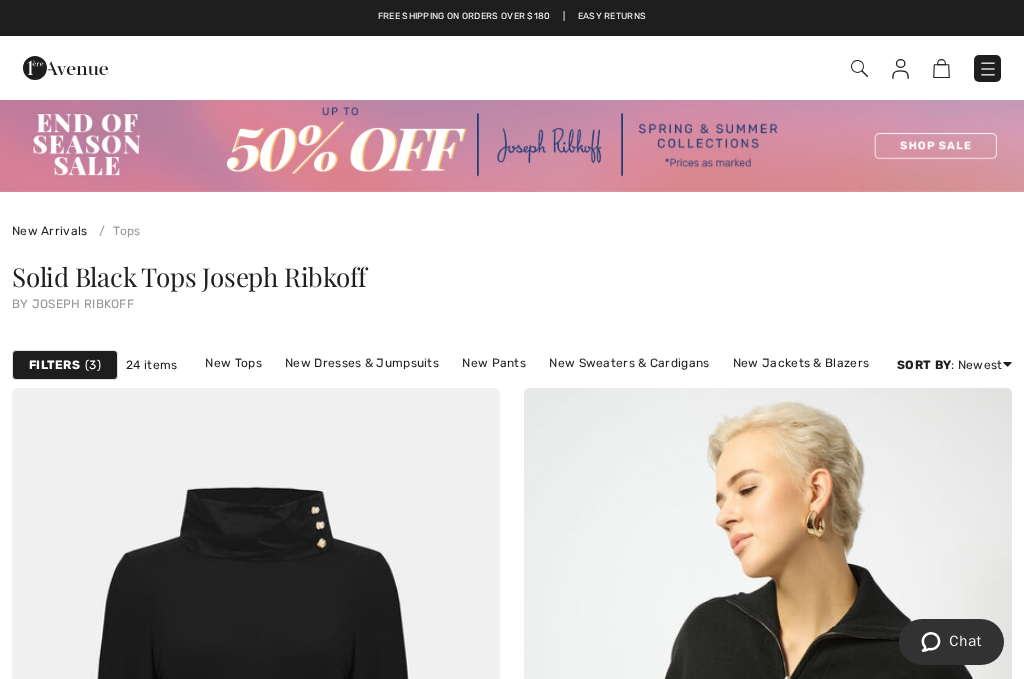 click on "New Arrivals" at bounding box center [50, 231] 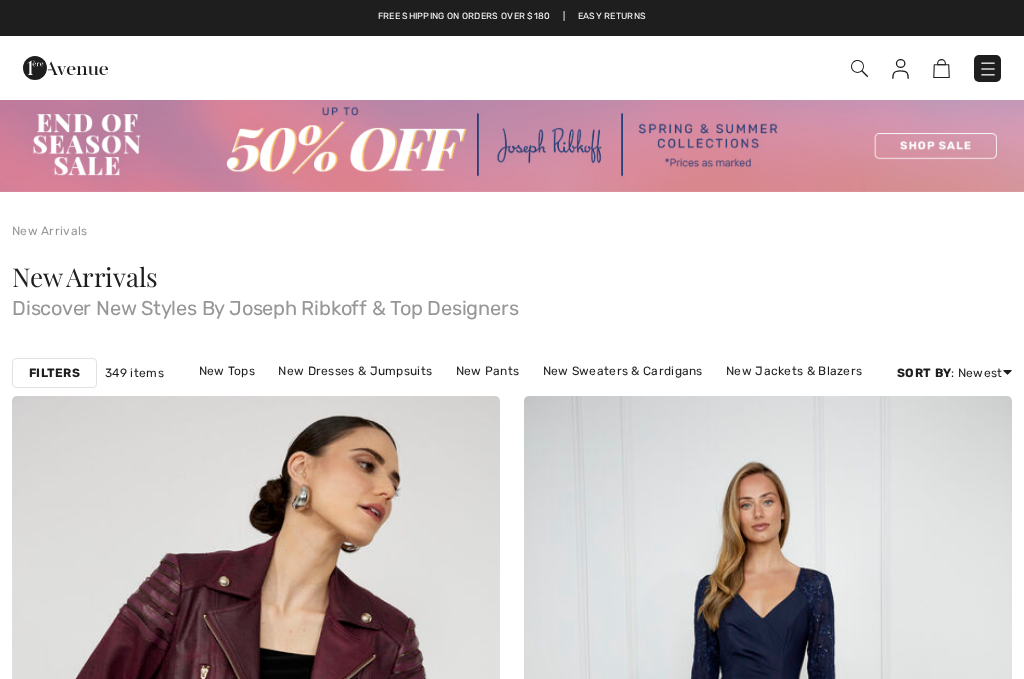 checkbox on "true" 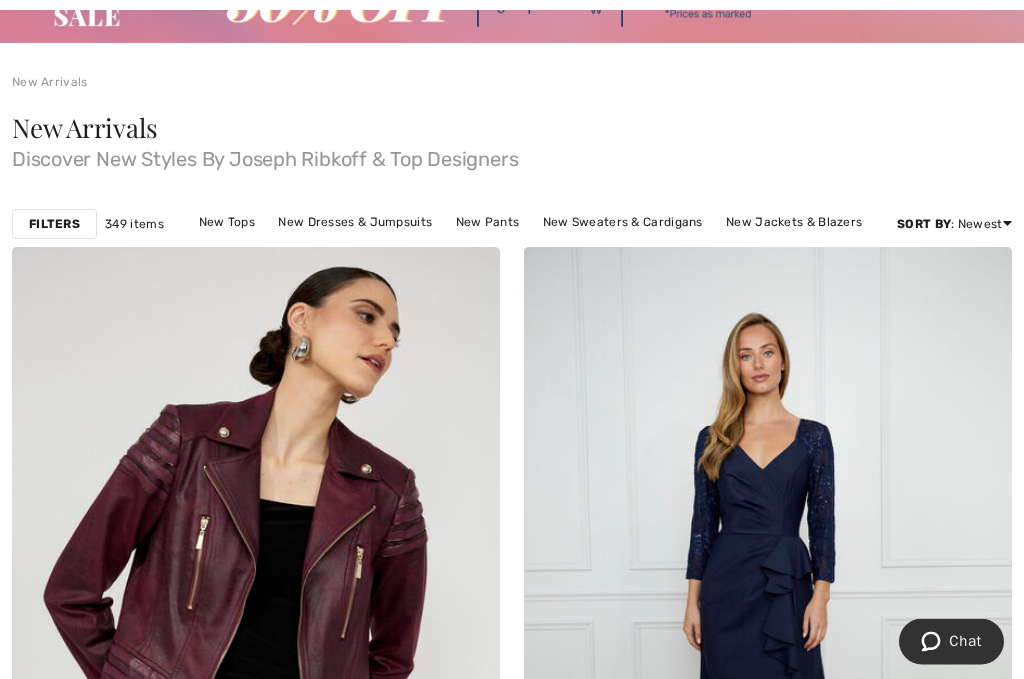 scroll, scrollTop: 160, scrollLeft: 0, axis: vertical 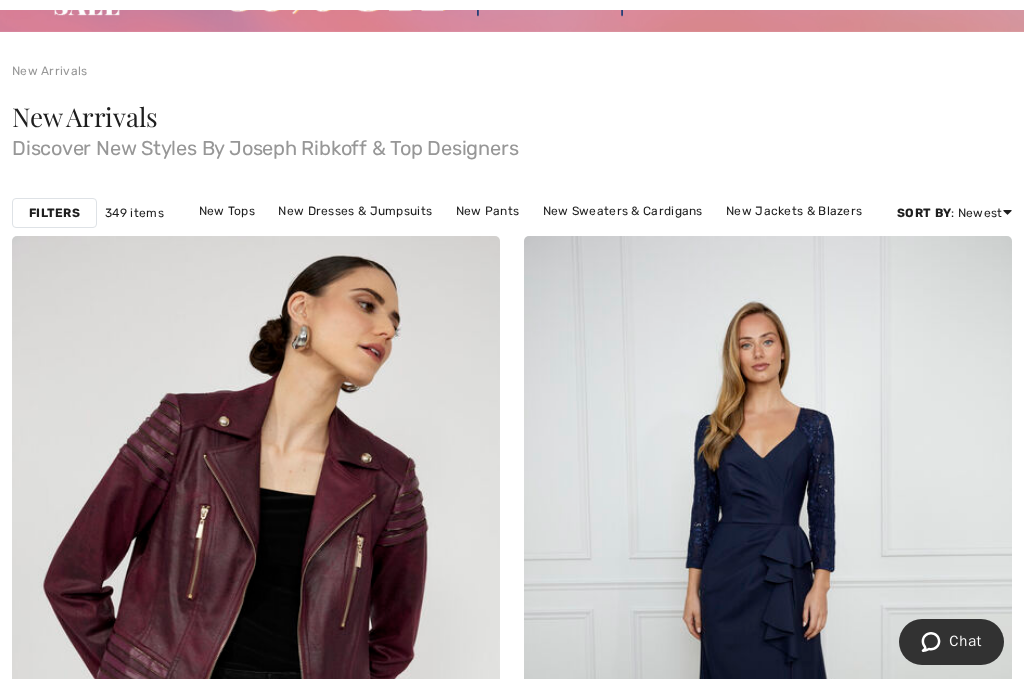 click on "New Tops" at bounding box center [227, 211] 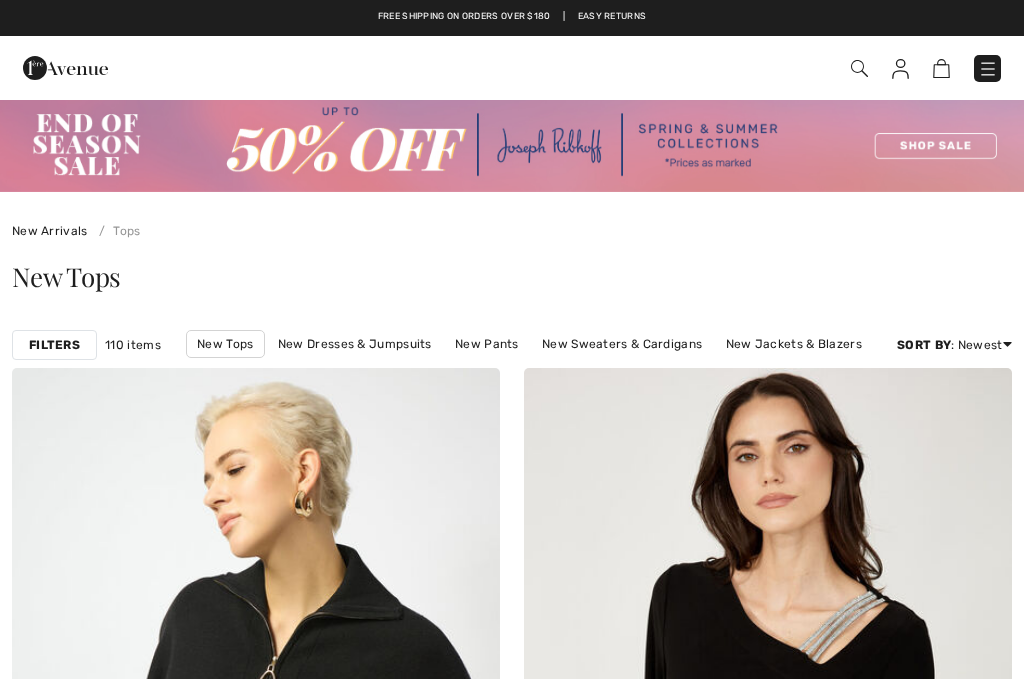 checkbox on "true" 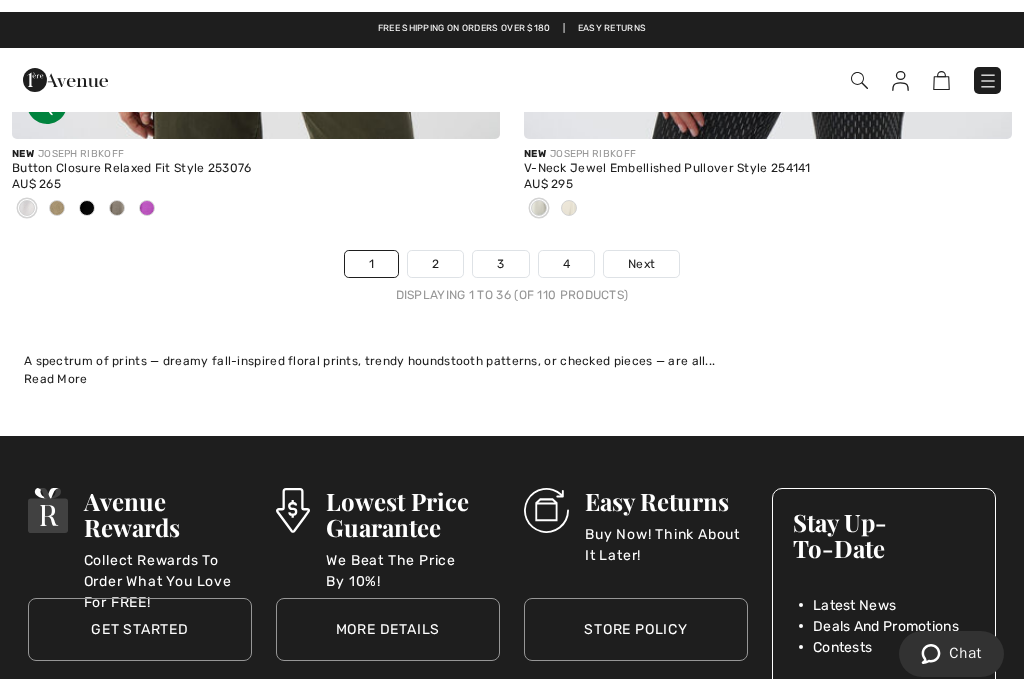 scroll, scrollTop: 15351, scrollLeft: 0, axis: vertical 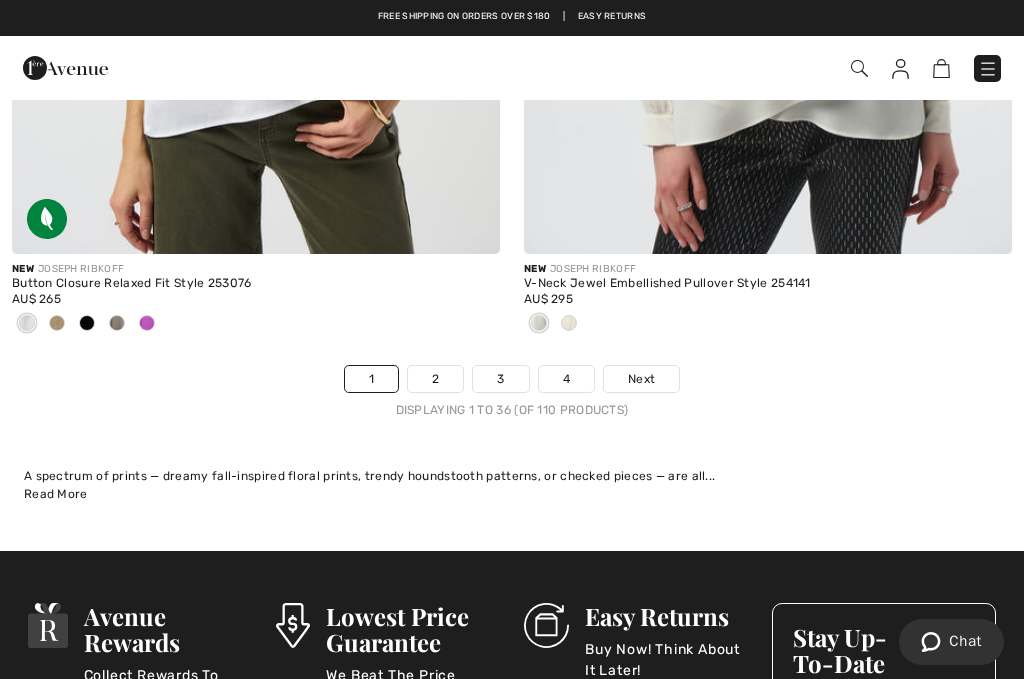 click on "2" at bounding box center [435, 379] 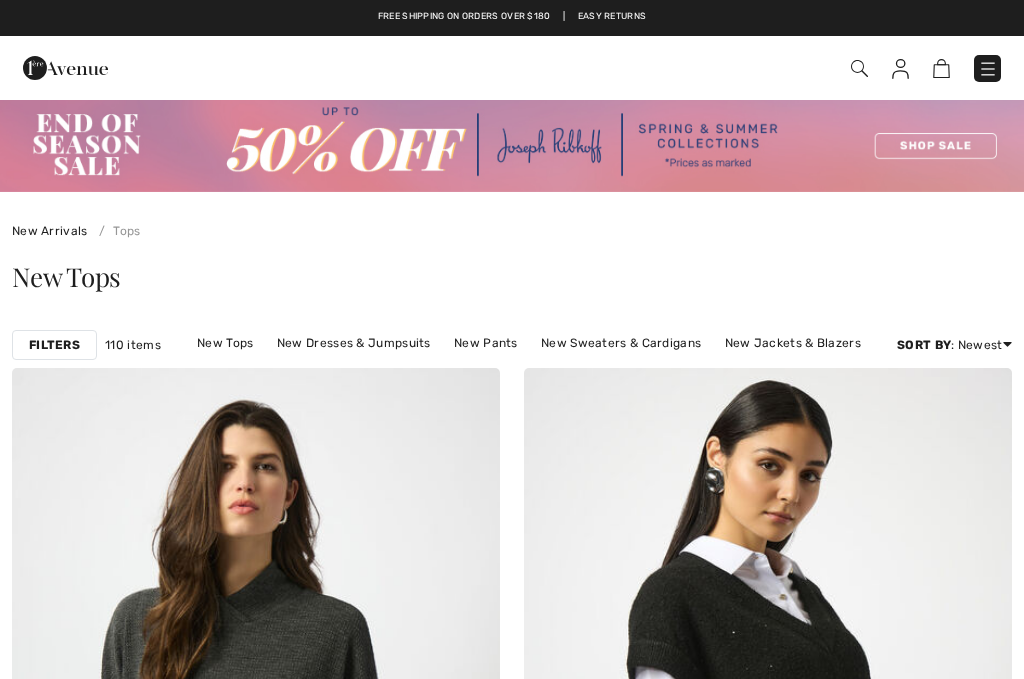 scroll, scrollTop: 0, scrollLeft: 0, axis: both 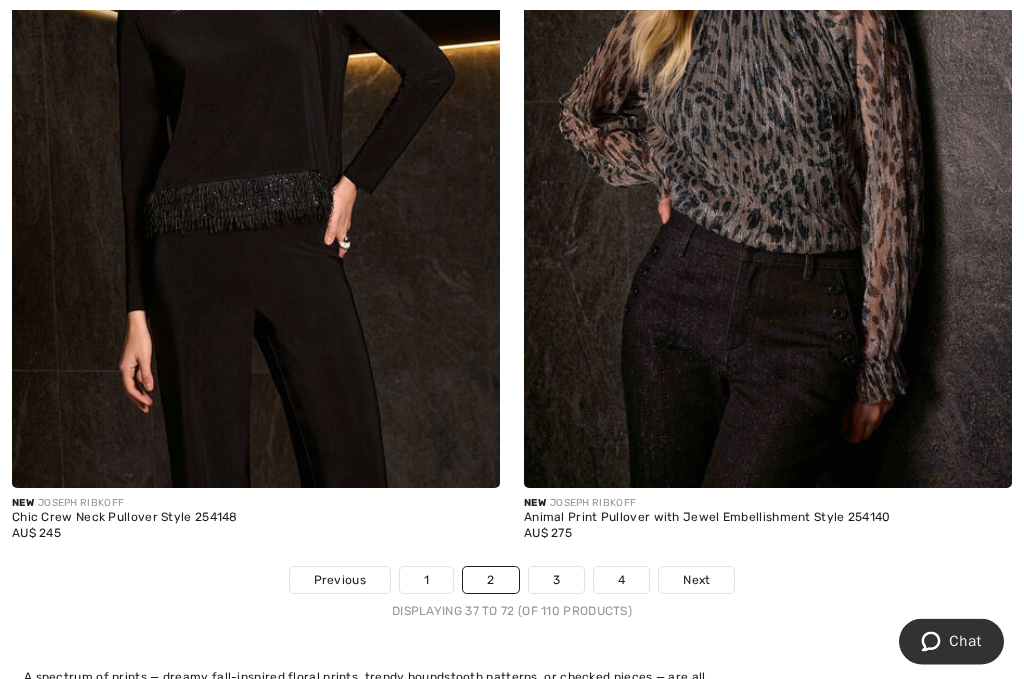 click on "3" at bounding box center [556, 581] 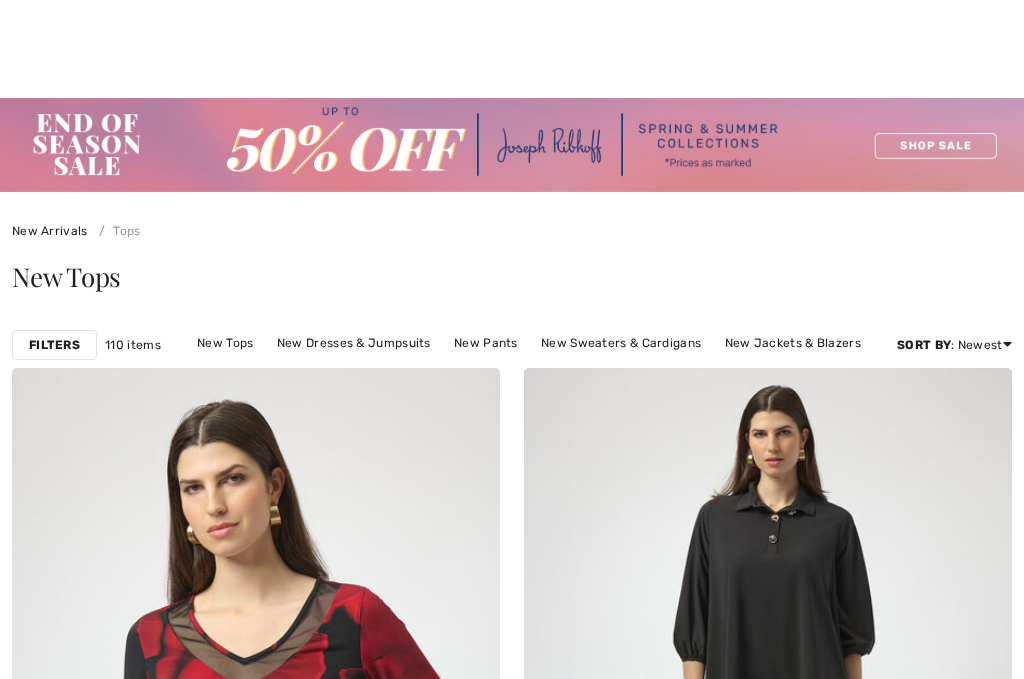 checkbox on "true" 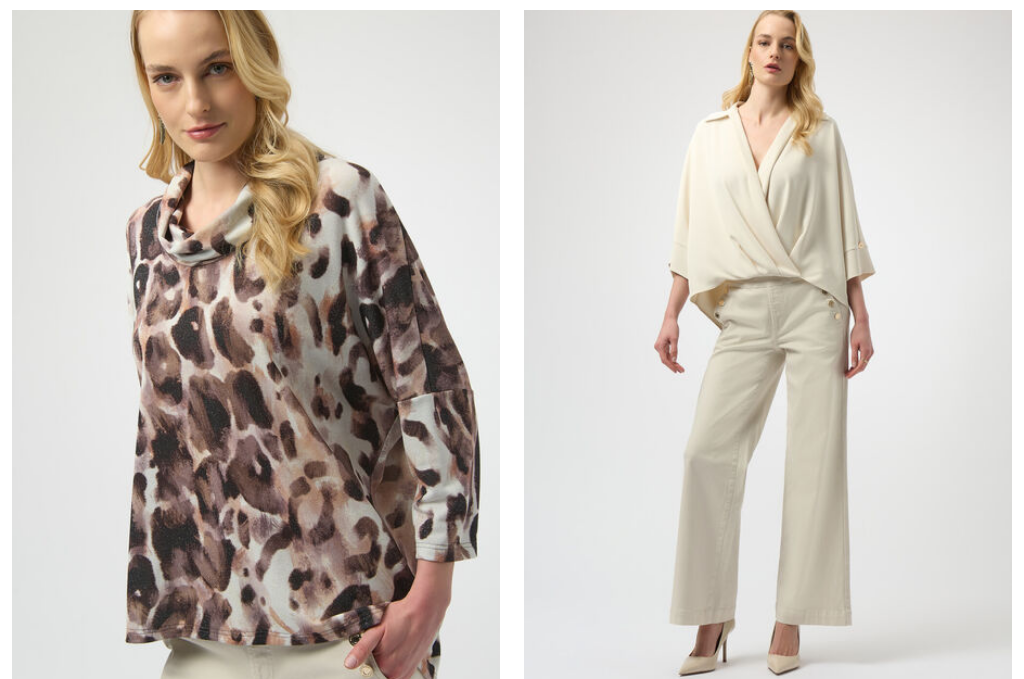 scroll, scrollTop: 2141, scrollLeft: 0, axis: vertical 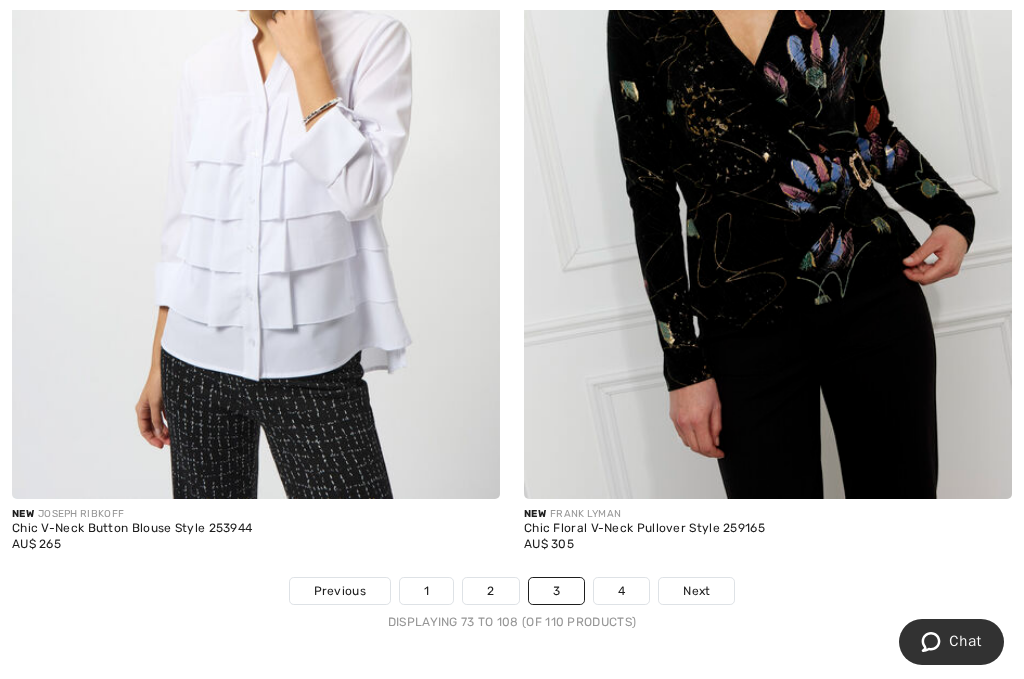 click on "4" at bounding box center (621, 591) 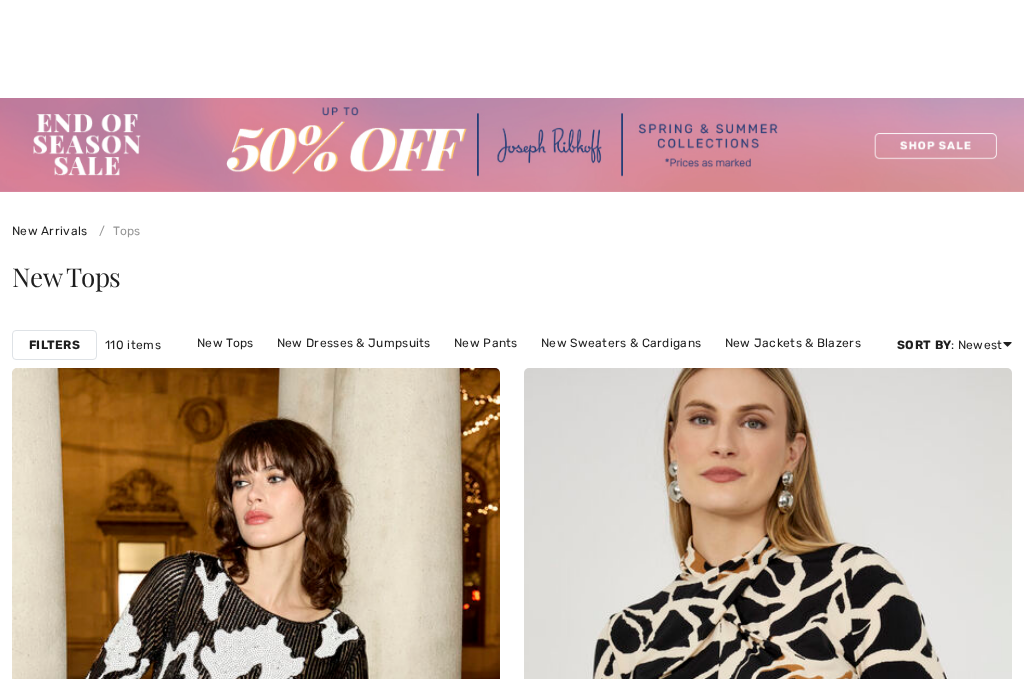 scroll, scrollTop: 1029, scrollLeft: 0, axis: vertical 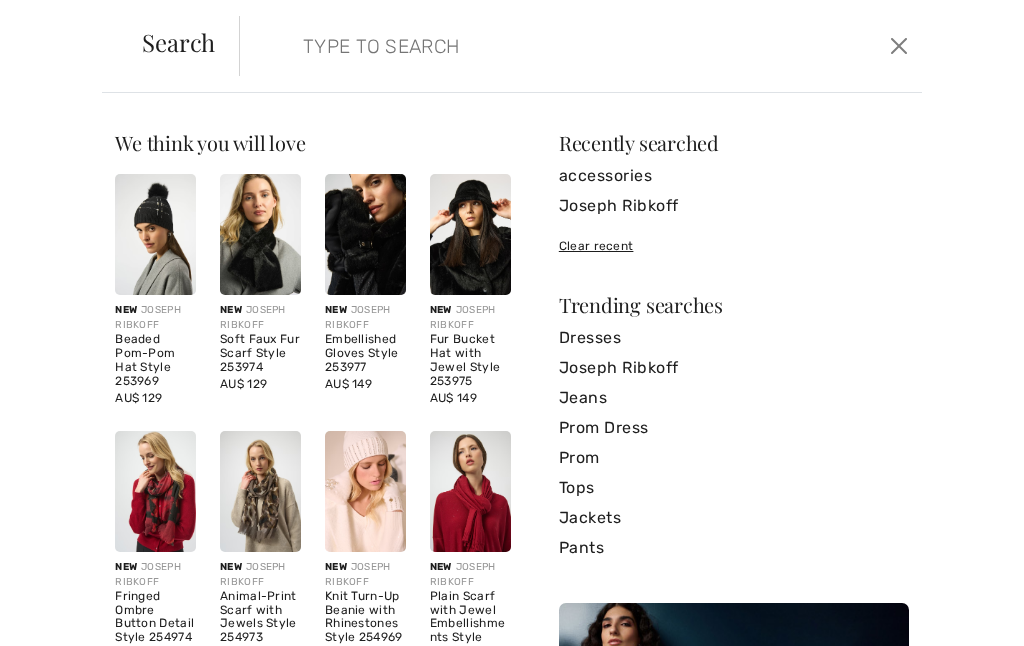 click at bounding box center [511, 46] 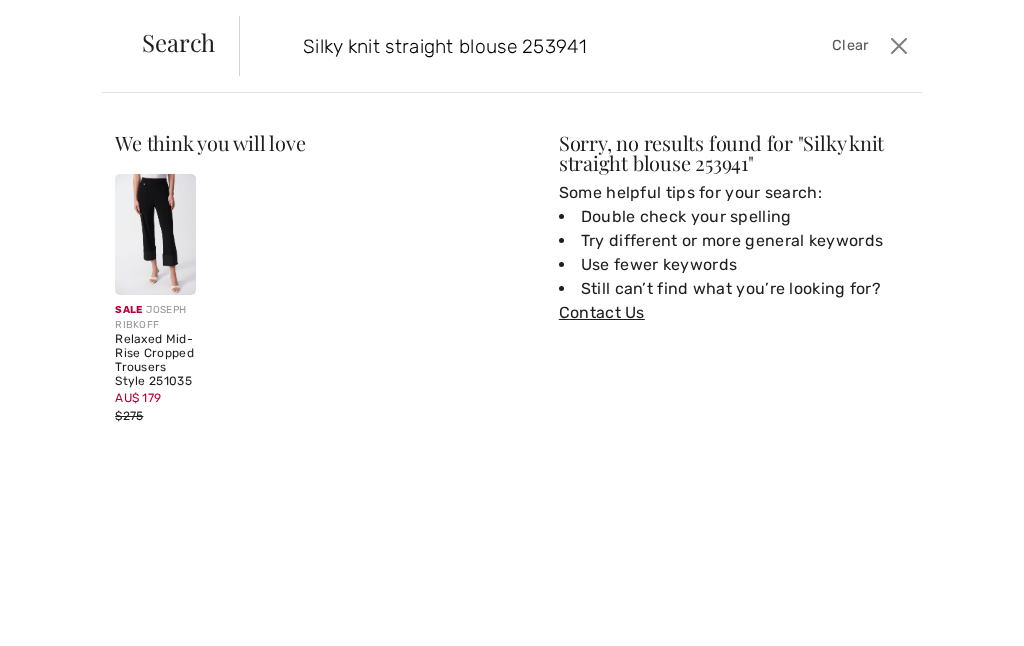 click on "Search
Silky knit straight blouse 253941
Clear" at bounding box center [511, 46] 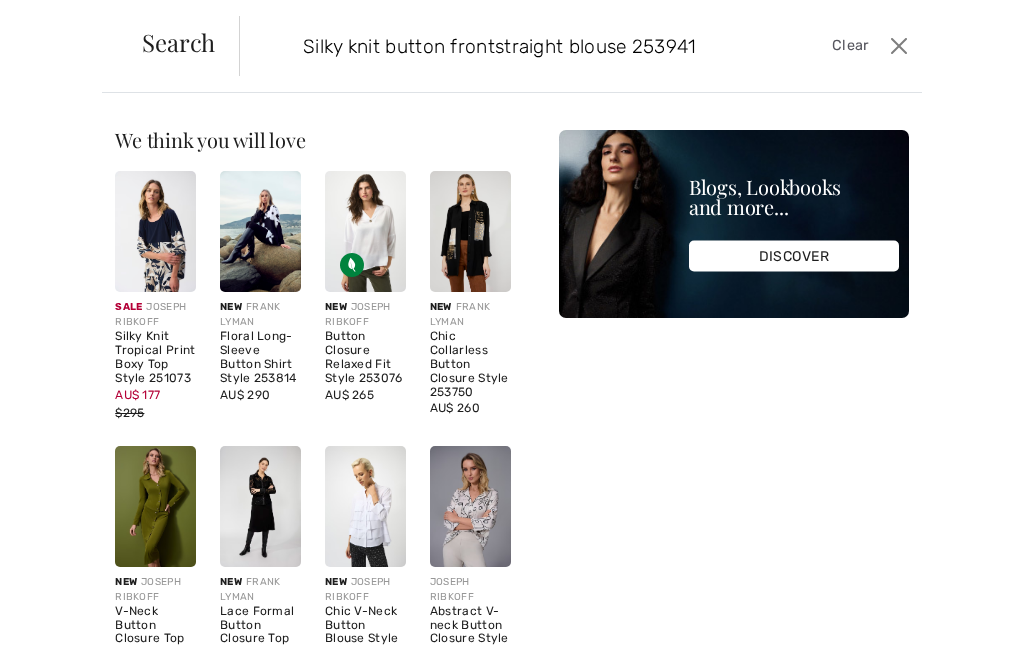 scroll, scrollTop: 1, scrollLeft: 0, axis: vertical 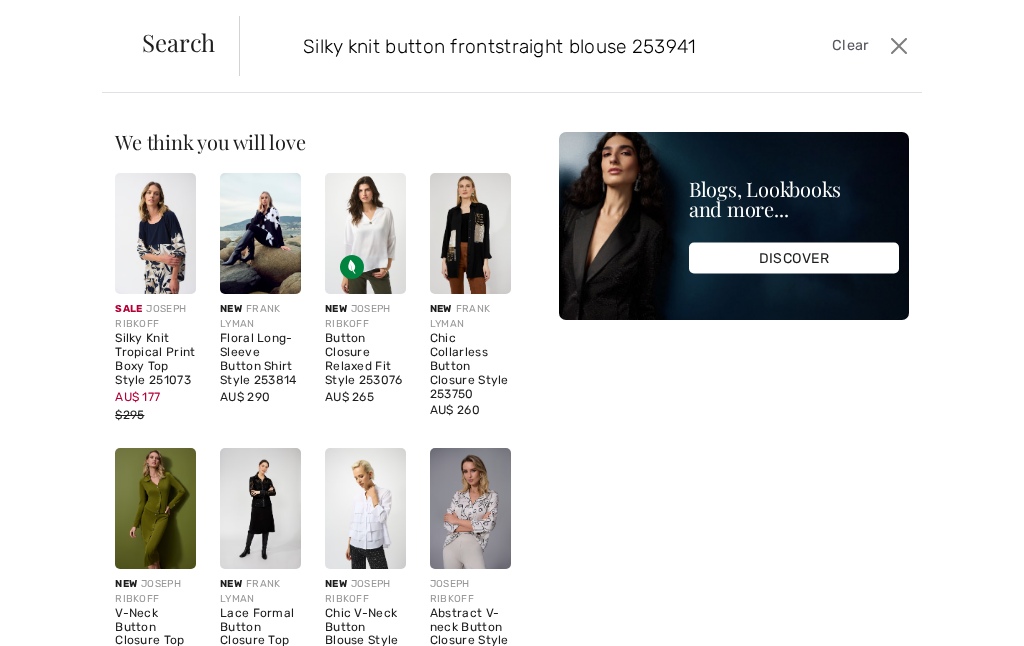 click on "Silky knit button frontstraight blouse 253941" at bounding box center (511, 46) 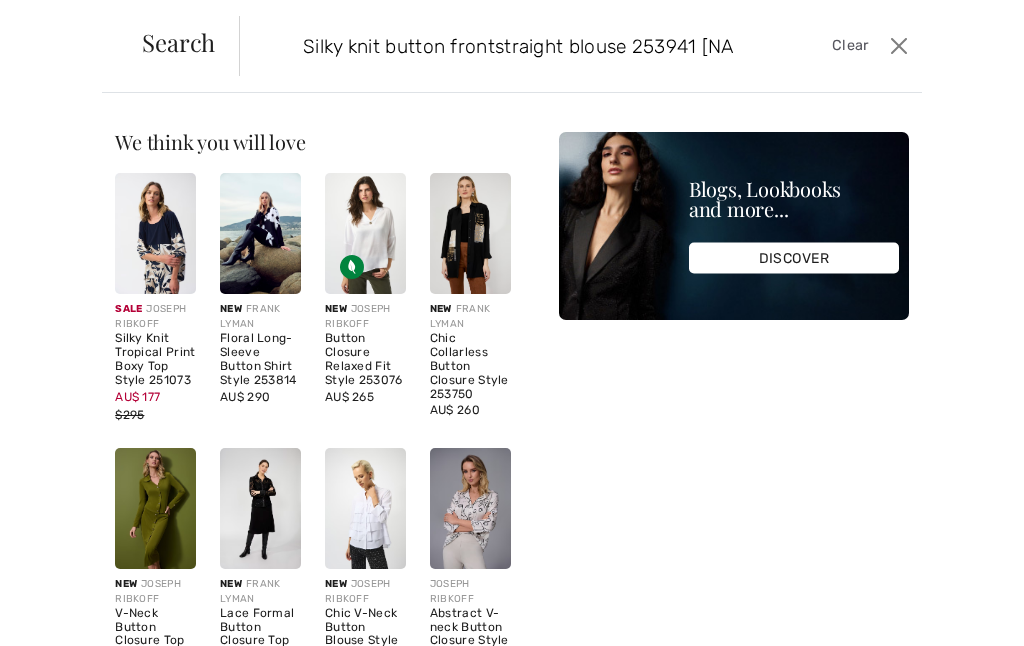 type on "Silky knit button frontstraight blouse 253941 Joseph ribkoff" 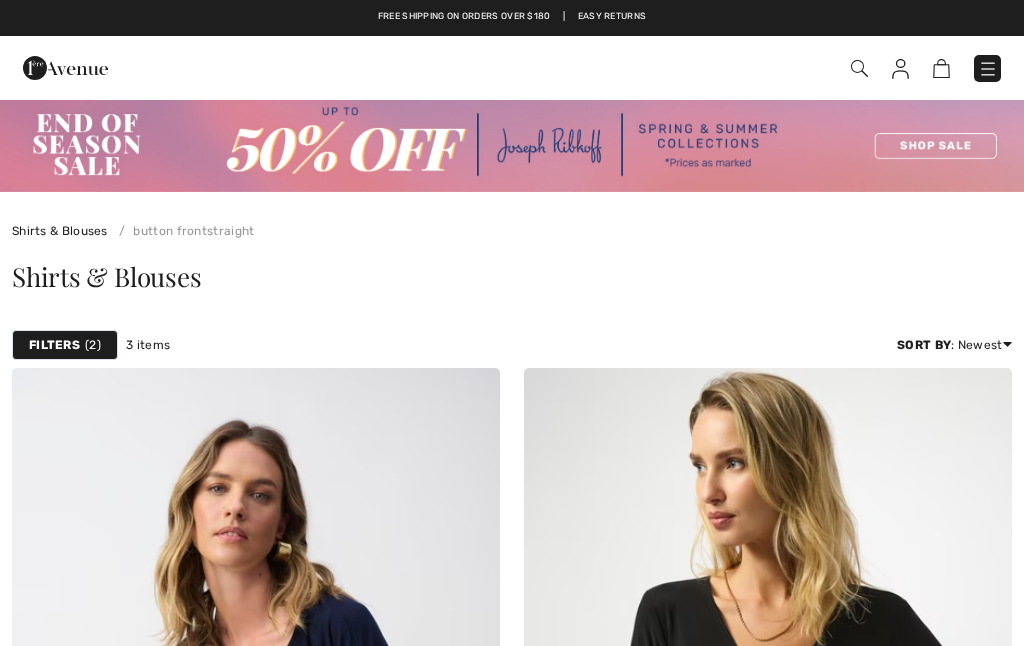 scroll, scrollTop: 0, scrollLeft: 0, axis: both 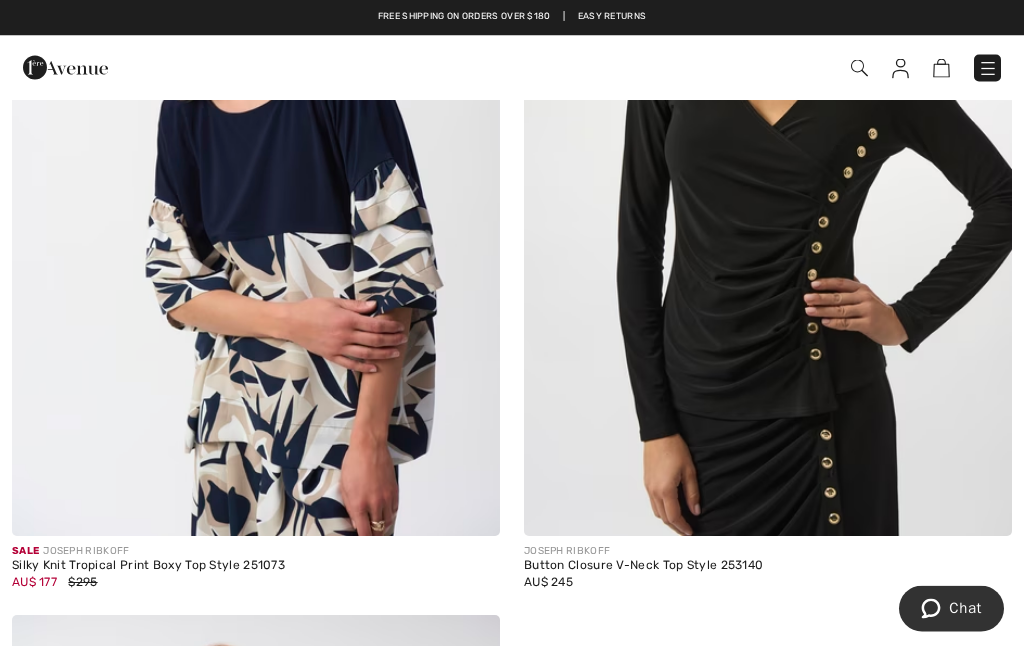 click at bounding box center [768, 171] 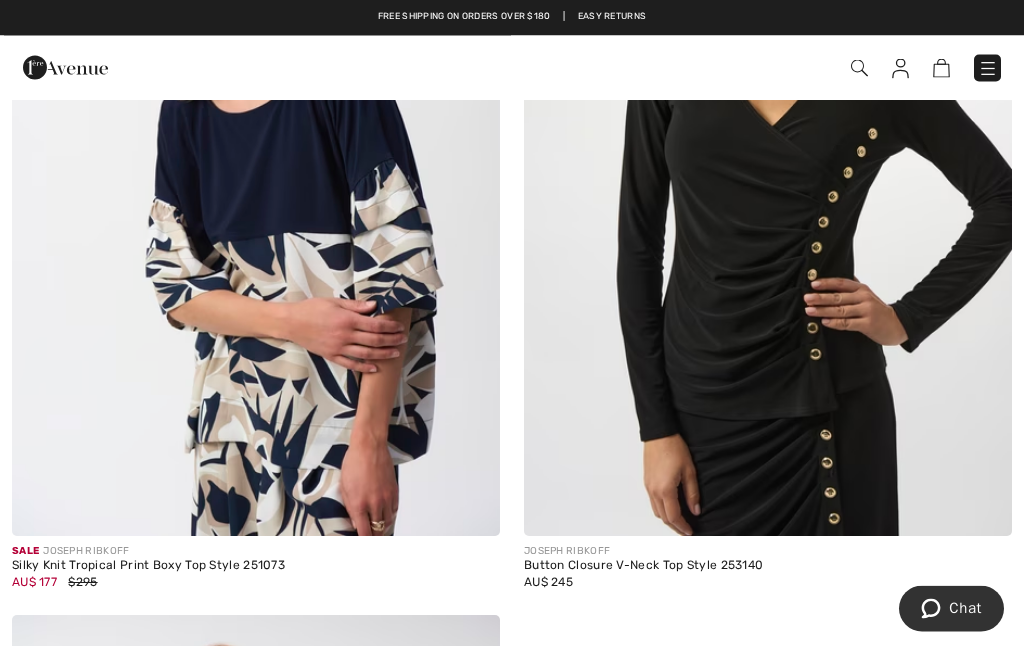 click at bounding box center (768, 171) 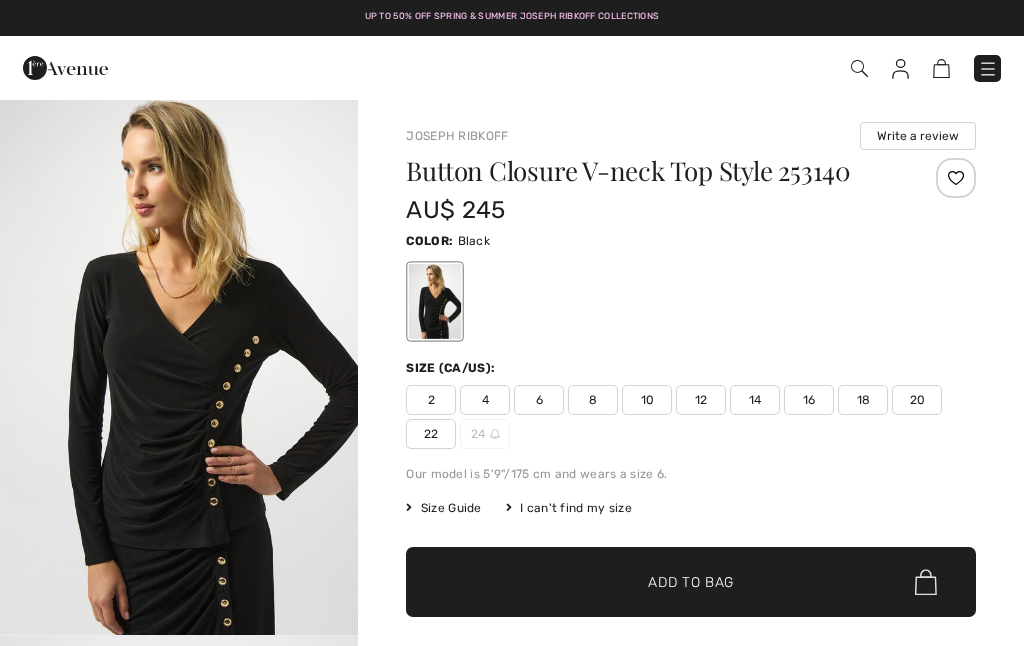 checkbox on "true" 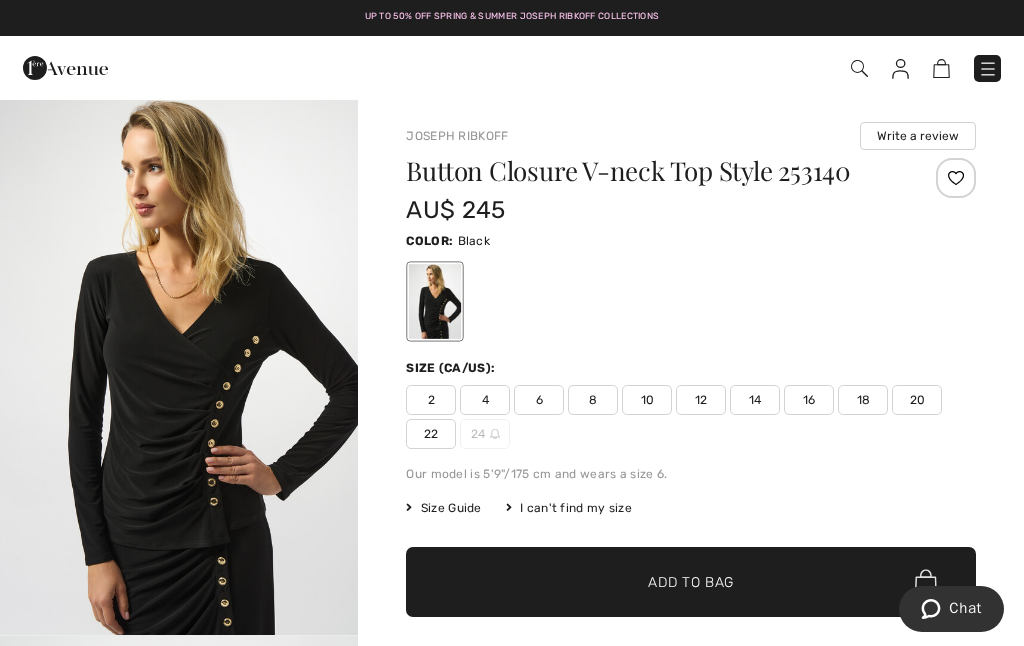 scroll, scrollTop: 0, scrollLeft: 0, axis: both 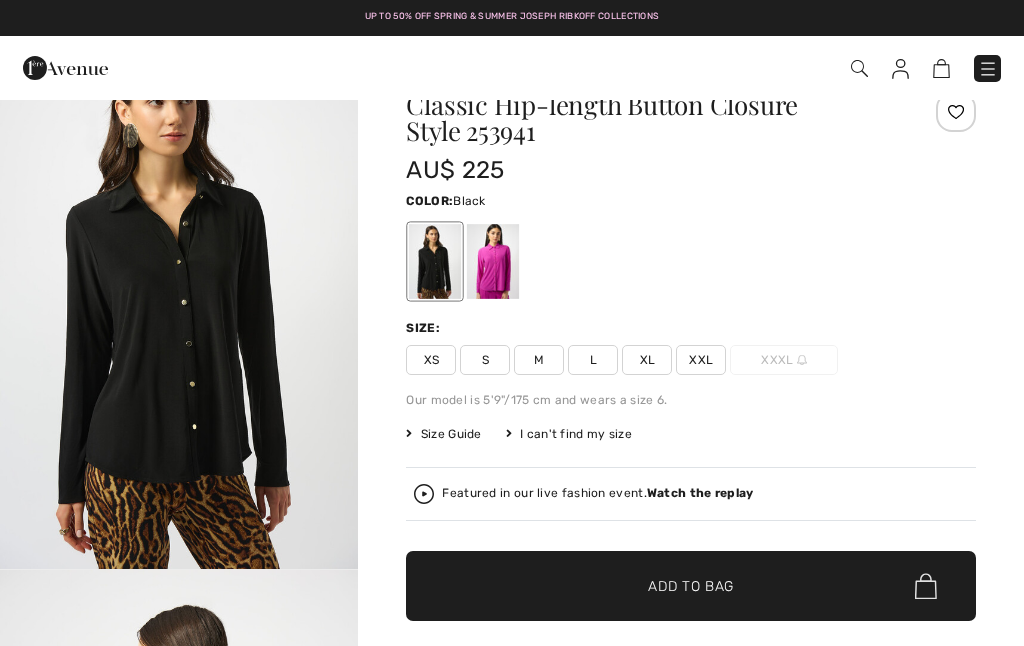 click on "M" at bounding box center (539, 360) 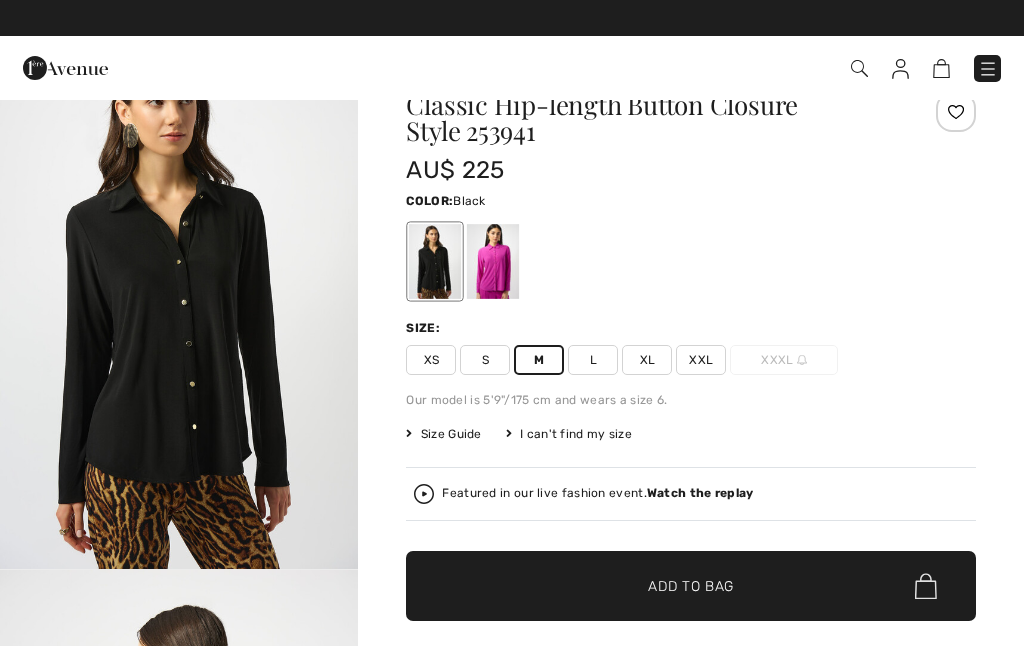 scroll, scrollTop: 0, scrollLeft: 0, axis: both 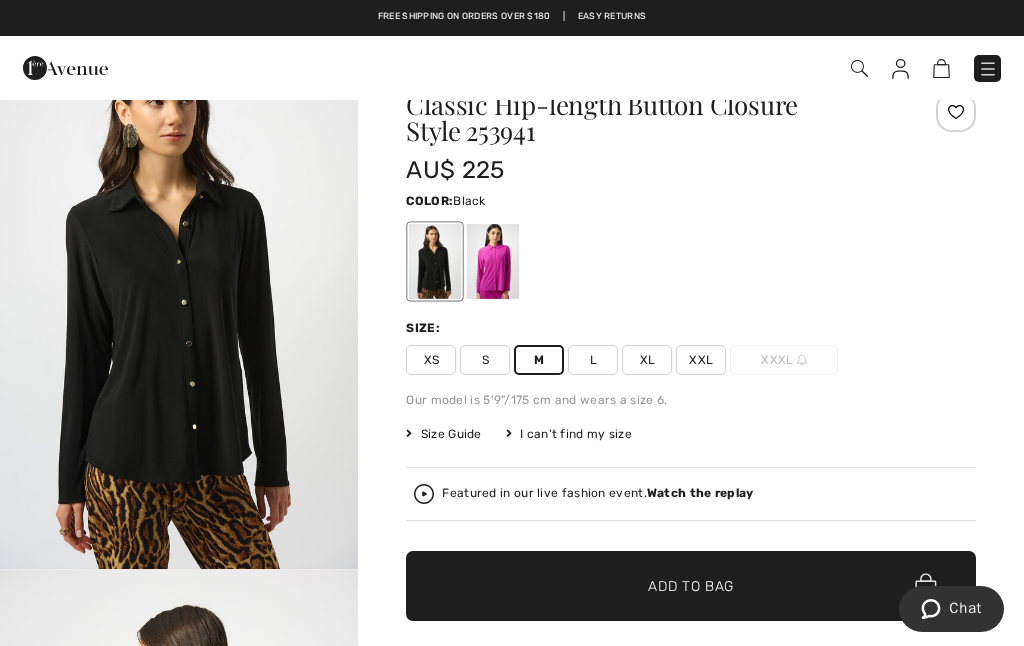 click on "✔ Added to Bag
Add to Bag" at bounding box center (691, 586) 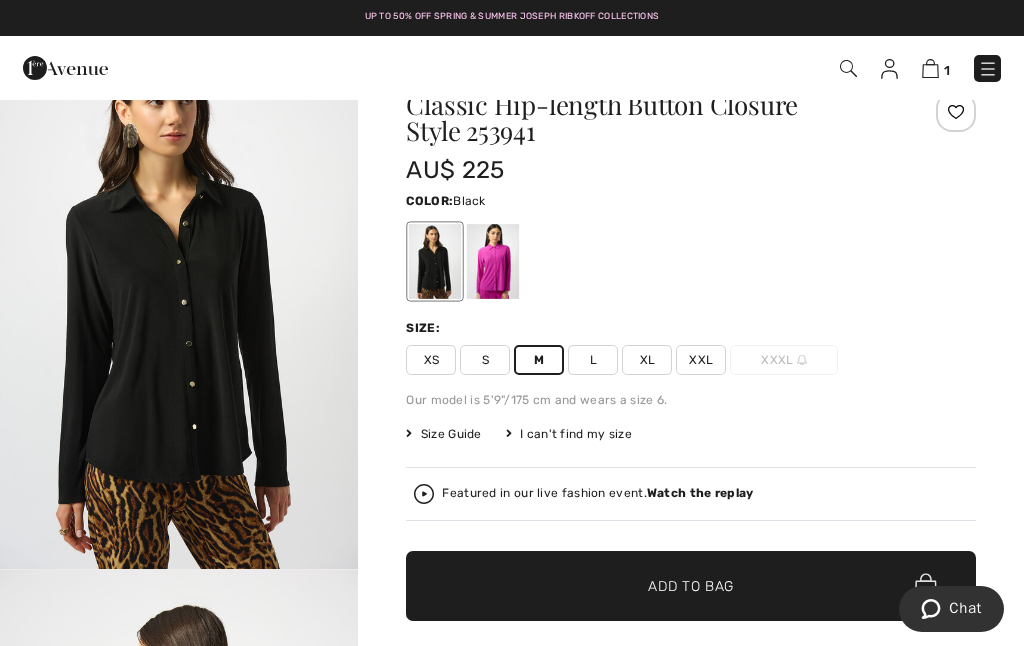 click at bounding box center (930, 68) 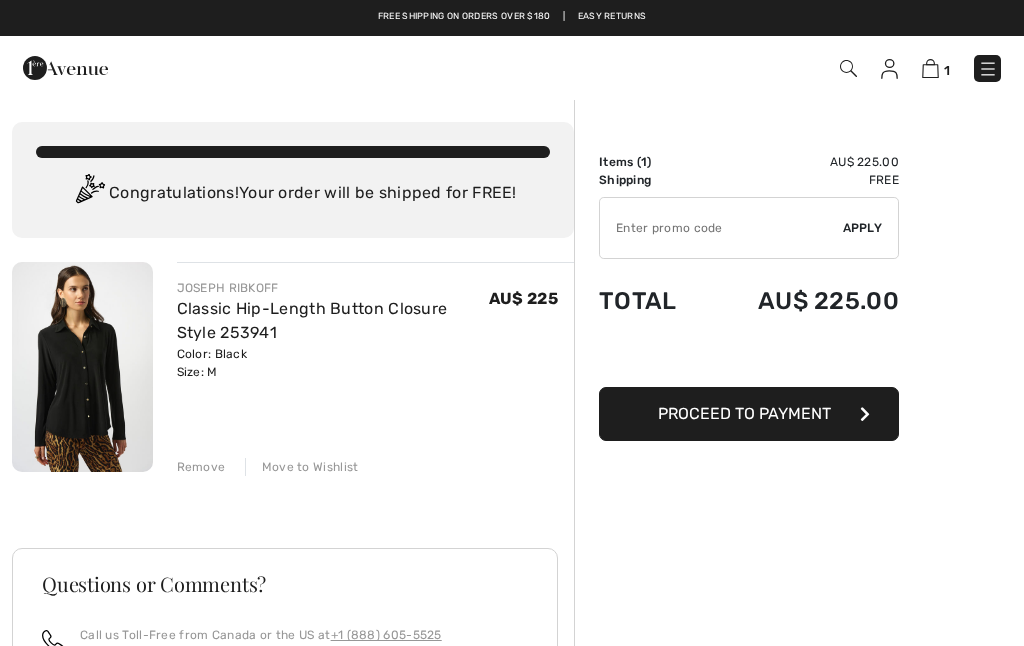scroll, scrollTop: 0, scrollLeft: 0, axis: both 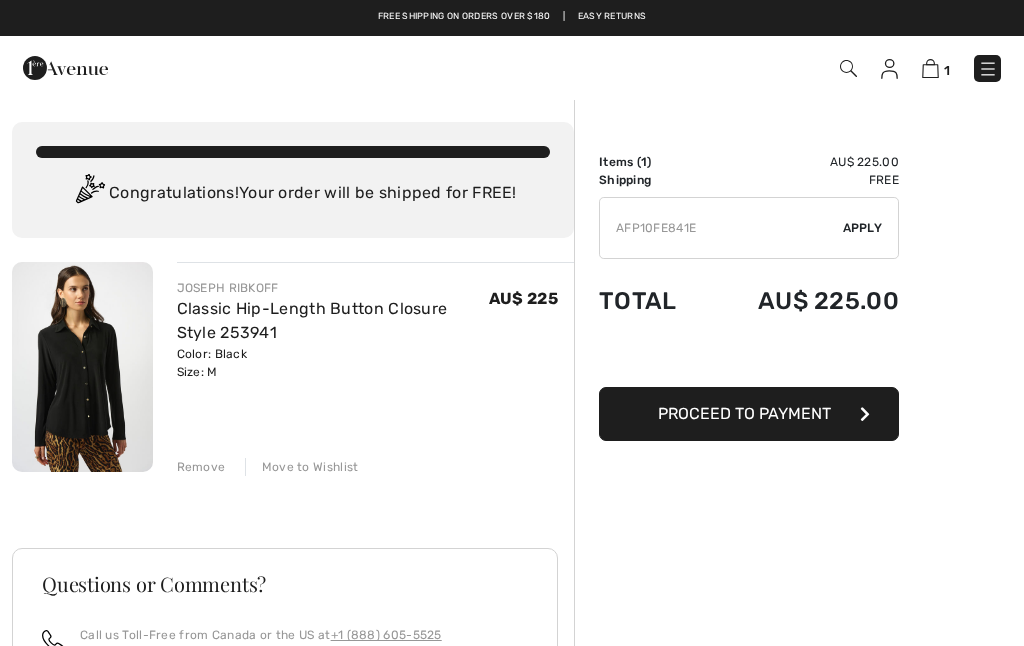 type on "AFP10FE841E" 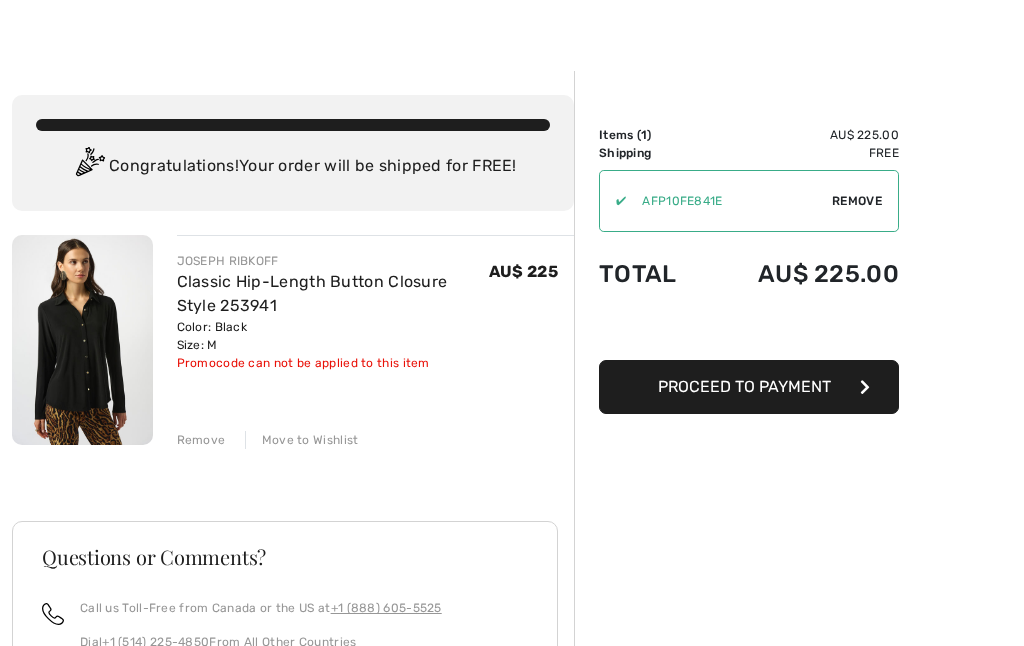 scroll, scrollTop: 0, scrollLeft: 0, axis: both 